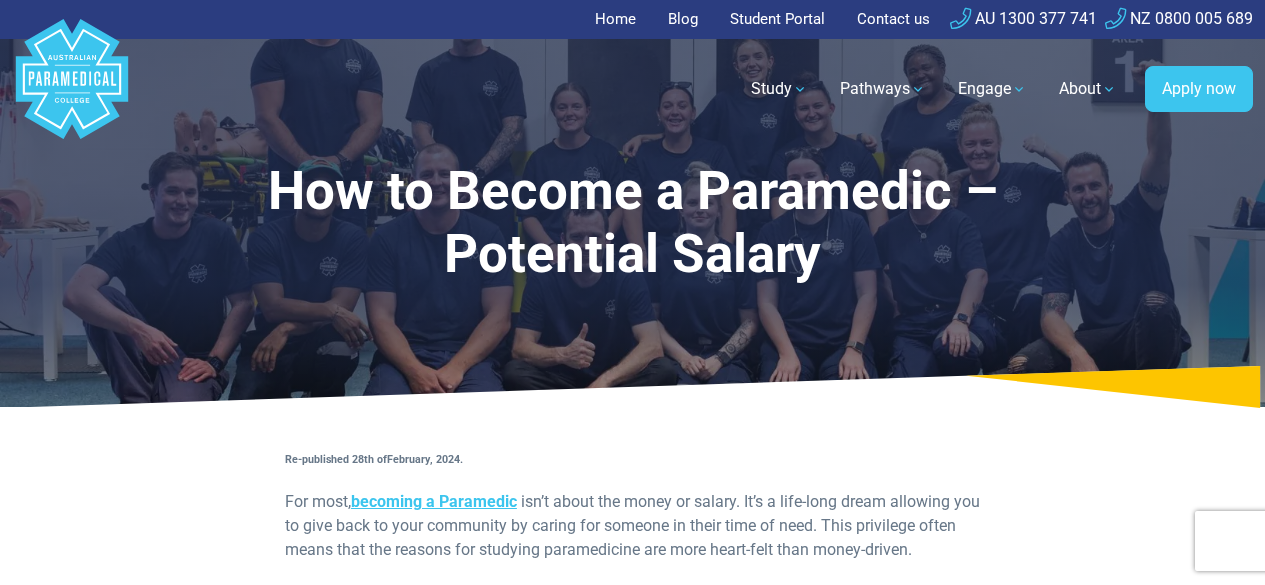 scroll, scrollTop: 0, scrollLeft: 0, axis: both 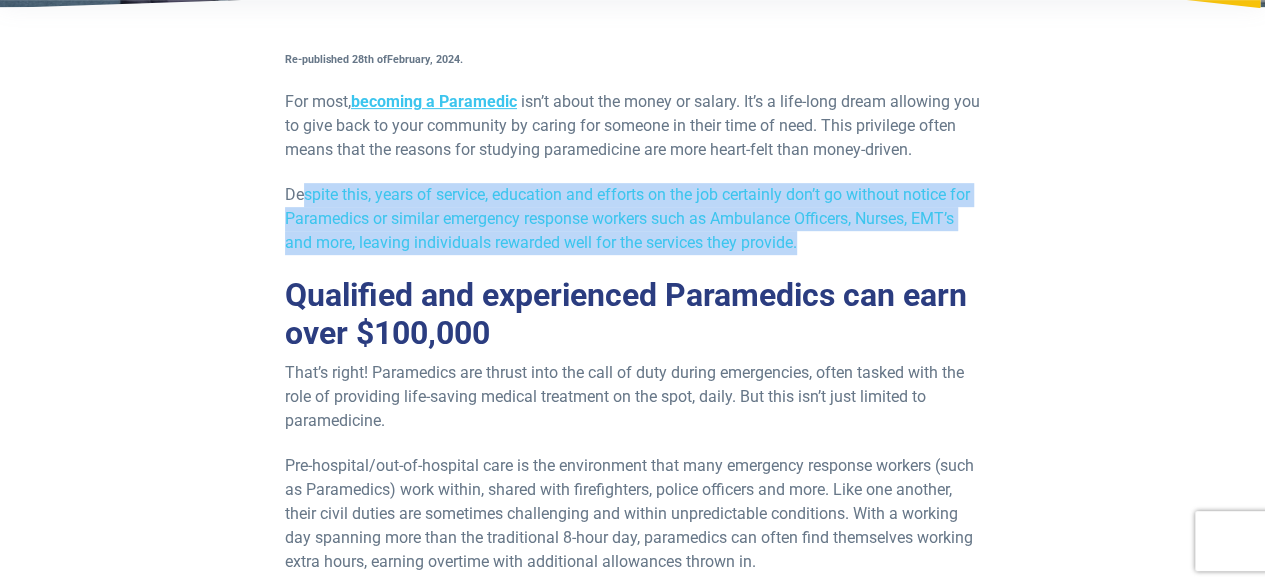 drag, startPoint x: 307, startPoint y: 205, endPoint x: 809, endPoint y: 247, distance: 503.7539 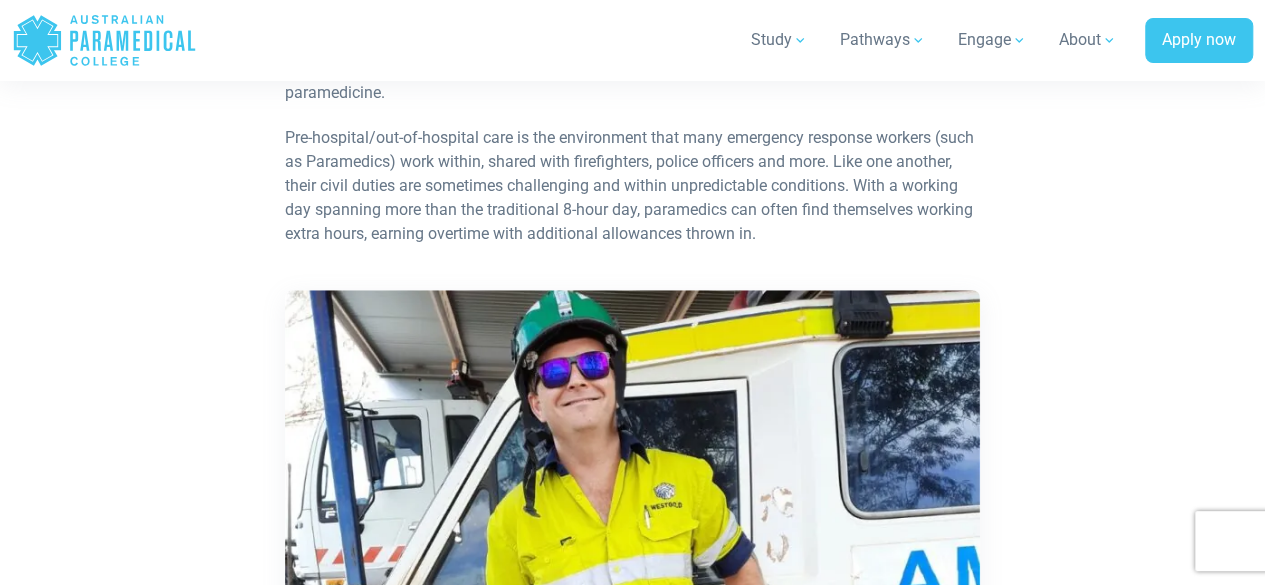 scroll, scrollTop: 700, scrollLeft: 0, axis: vertical 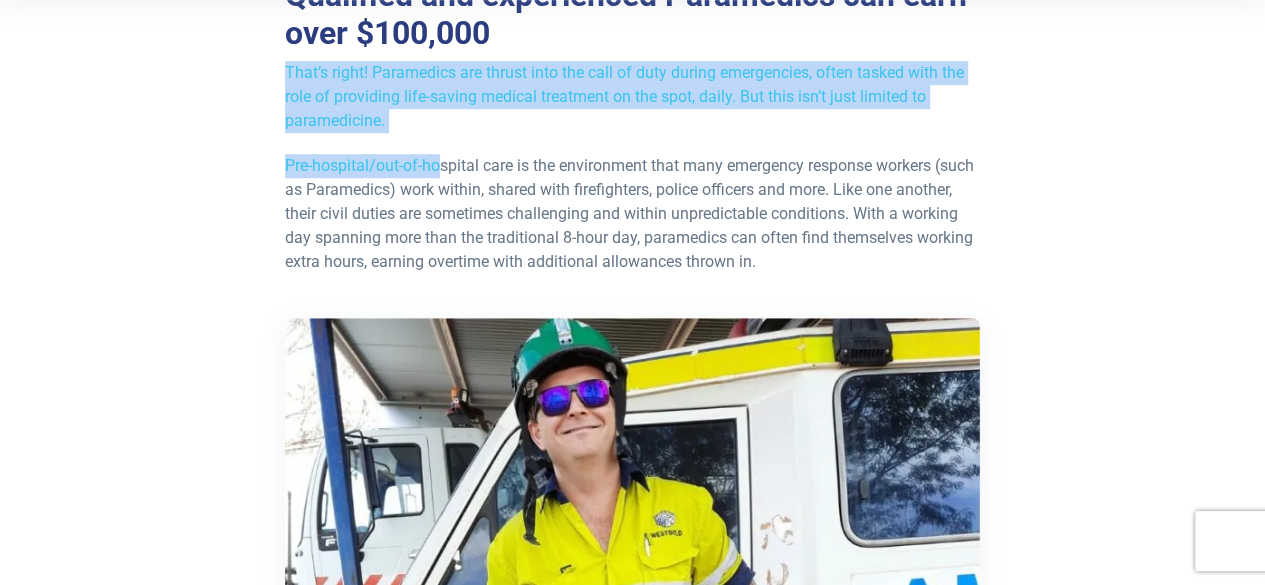 drag, startPoint x: 283, startPoint y: 65, endPoint x: 442, endPoint y: 135, distance: 173.72679 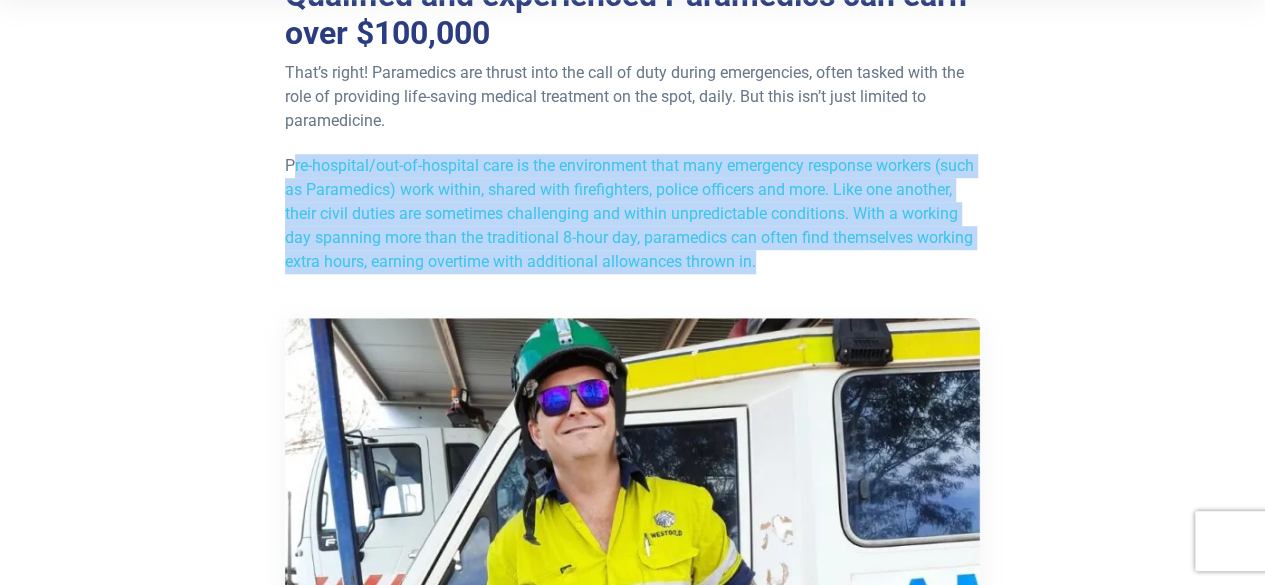 drag, startPoint x: 293, startPoint y: 166, endPoint x: 876, endPoint y: 259, distance: 590.3711 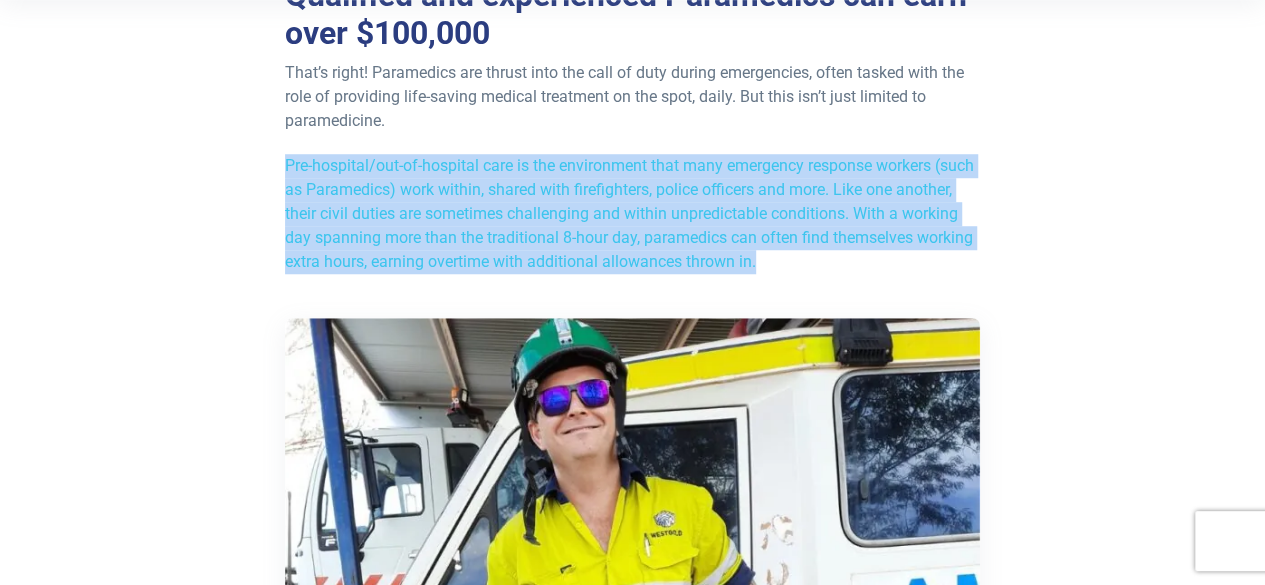 drag, startPoint x: 858, startPoint y: 257, endPoint x: 284, endPoint y: 167, distance: 581.0129 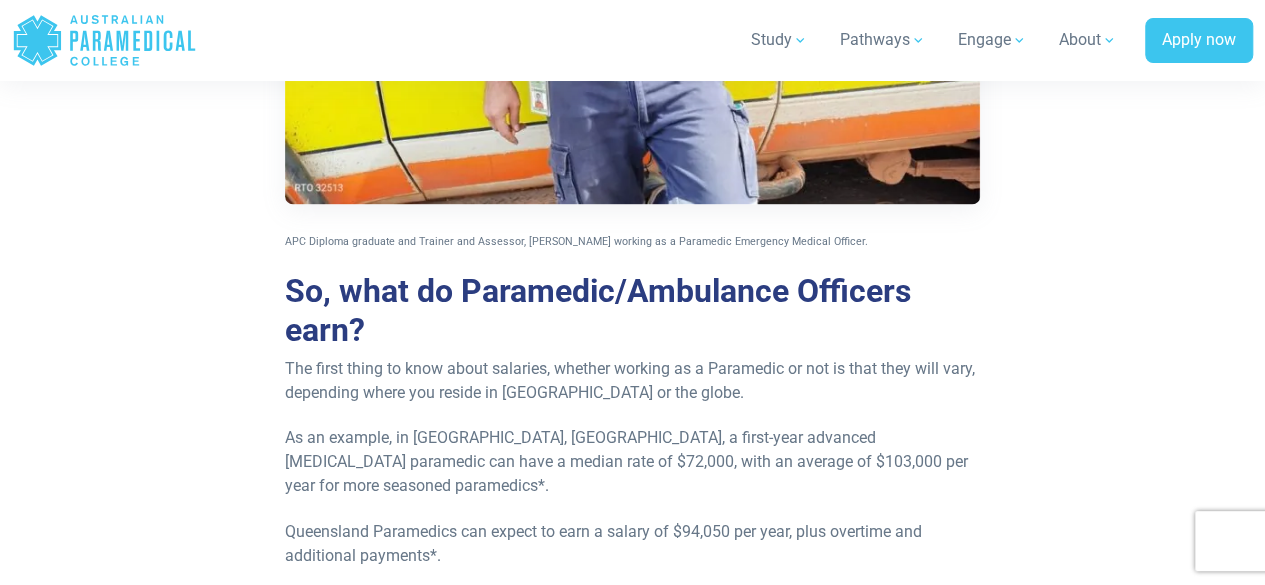 scroll, scrollTop: 1500, scrollLeft: 0, axis: vertical 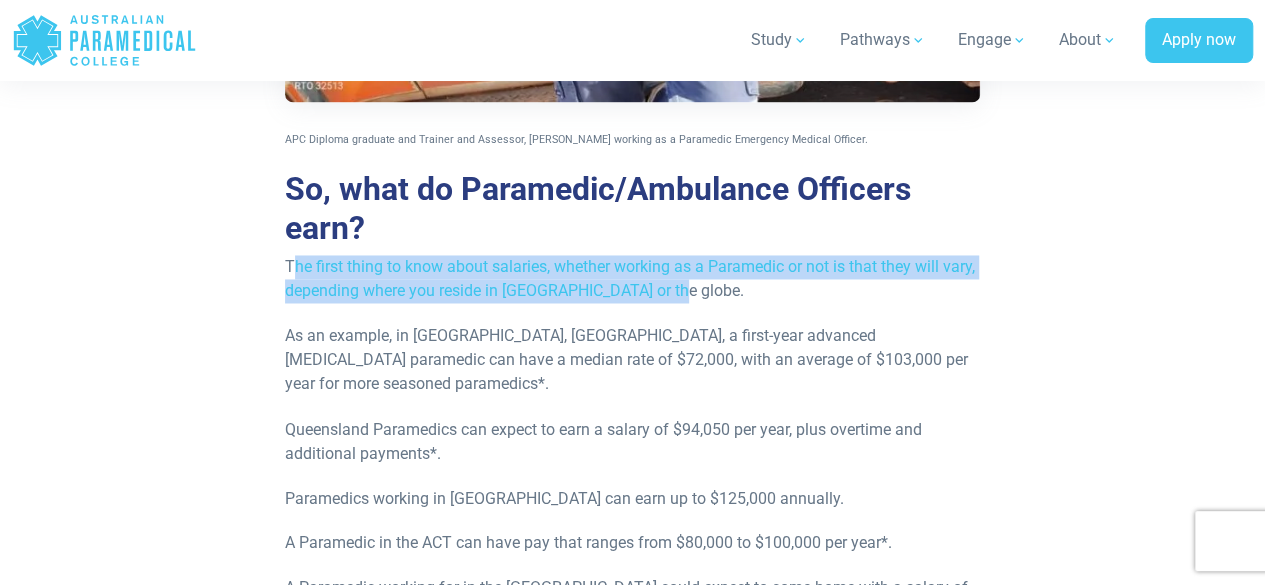 drag, startPoint x: 293, startPoint y: 267, endPoint x: 668, endPoint y: 293, distance: 375.90024 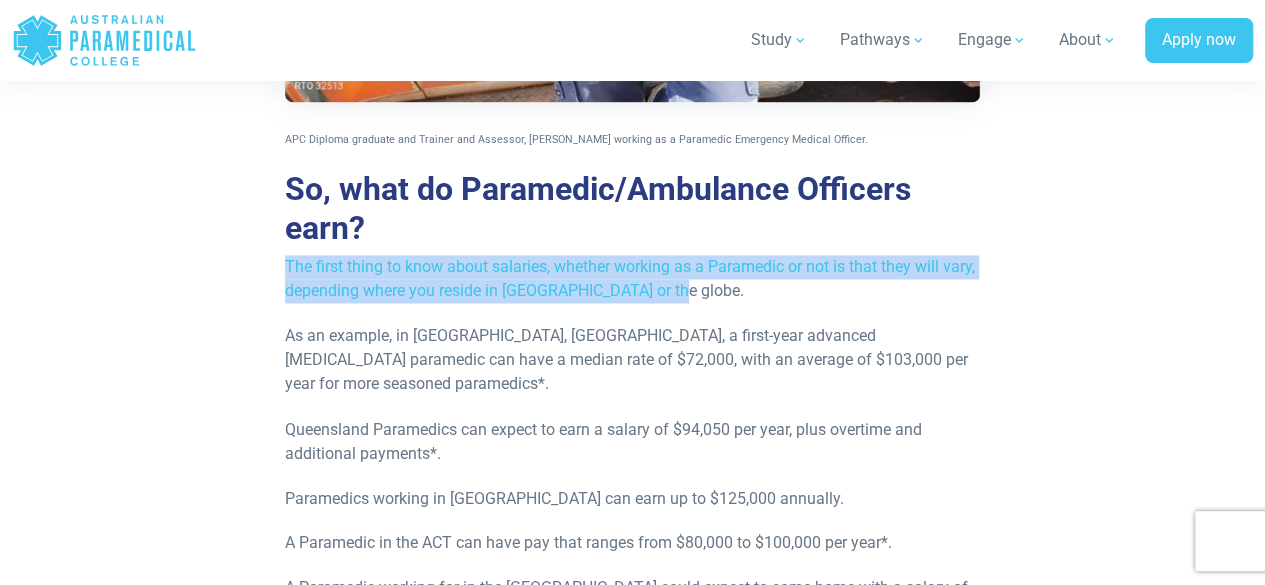 drag, startPoint x: 669, startPoint y: 293, endPoint x: 256, endPoint y: 268, distance: 413.75598 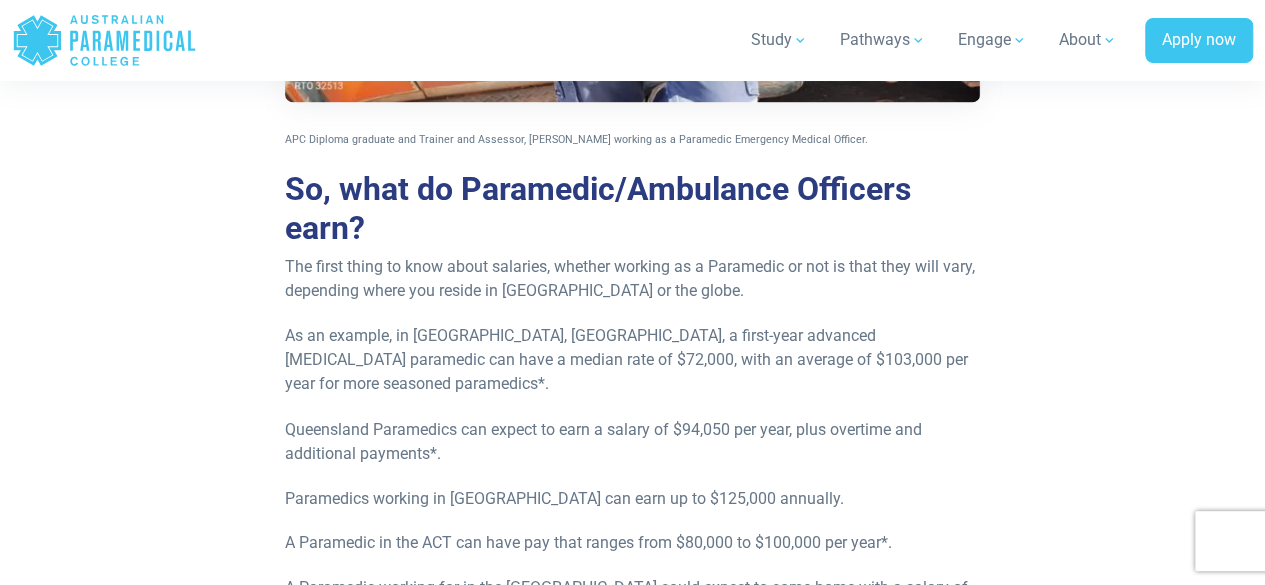 scroll, scrollTop: 1600, scrollLeft: 0, axis: vertical 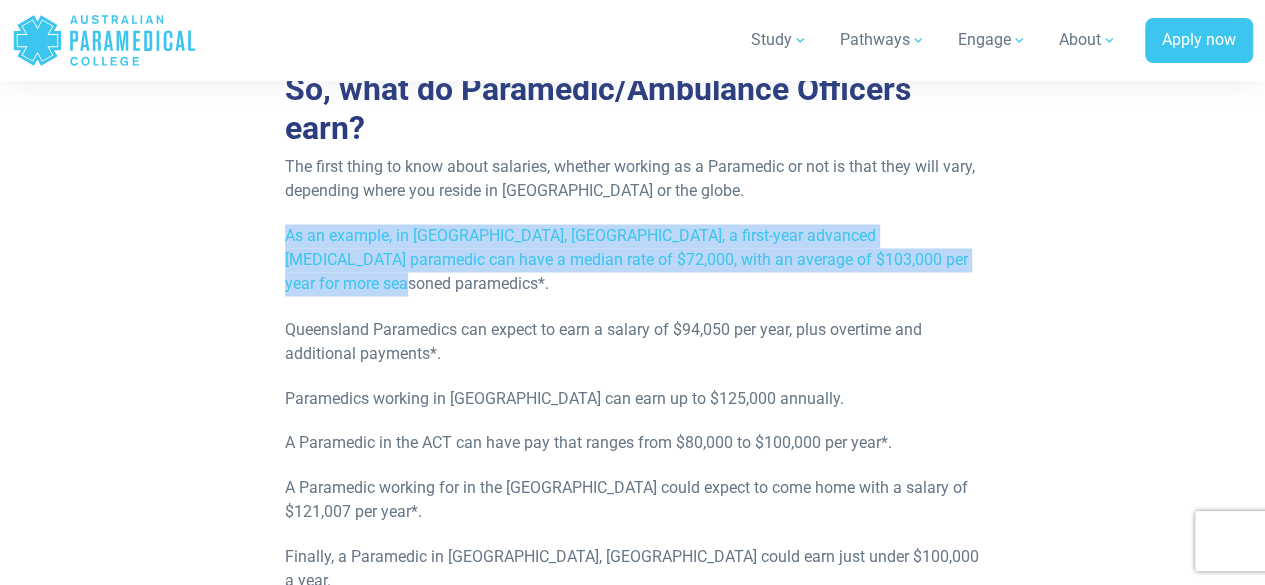 drag, startPoint x: 284, startPoint y: 230, endPoint x: 957, endPoint y: 263, distance: 673.8086 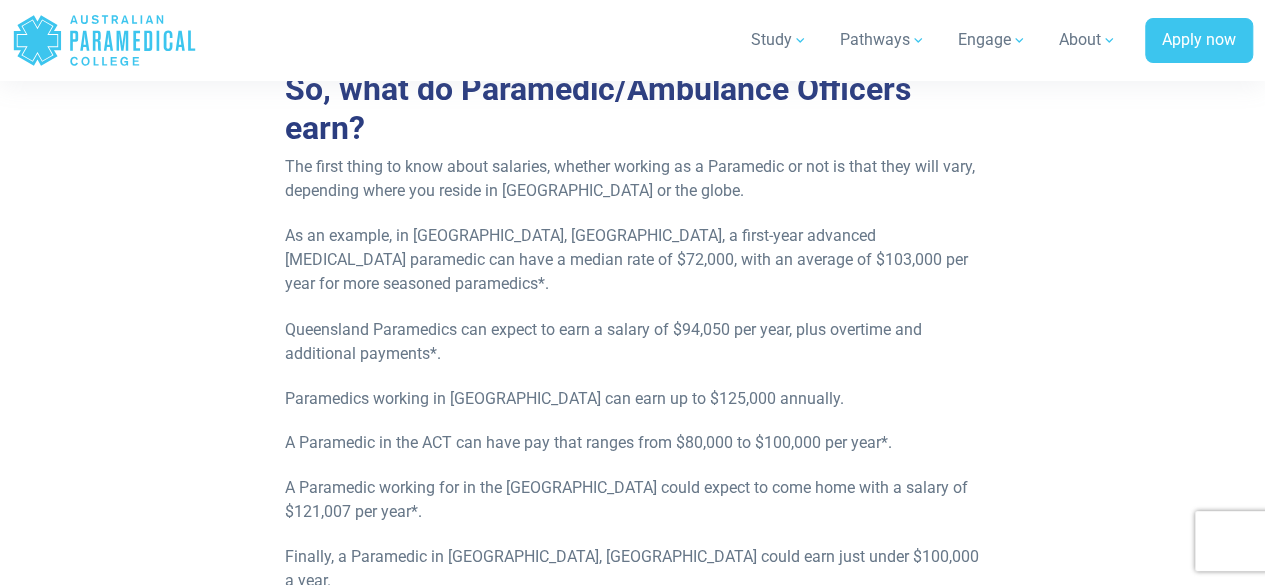 drag, startPoint x: 279, startPoint y: 307, endPoint x: 454, endPoint y: 329, distance: 176.37744 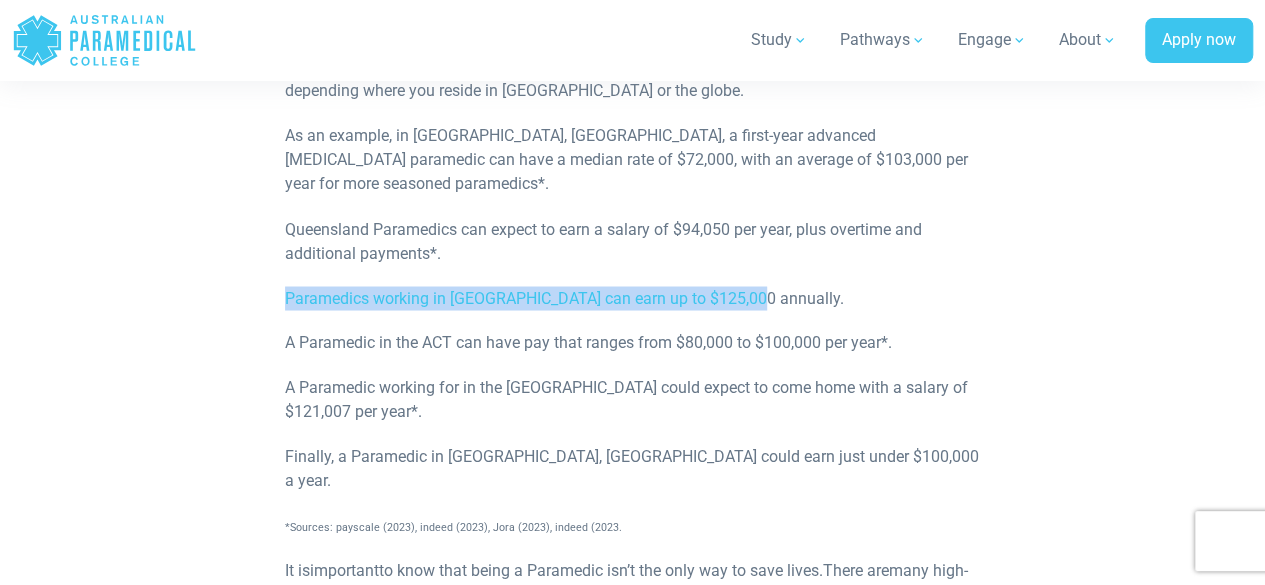 drag, startPoint x: 283, startPoint y: 271, endPoint x: 744, endPoint y: 267, distance: 461.01736 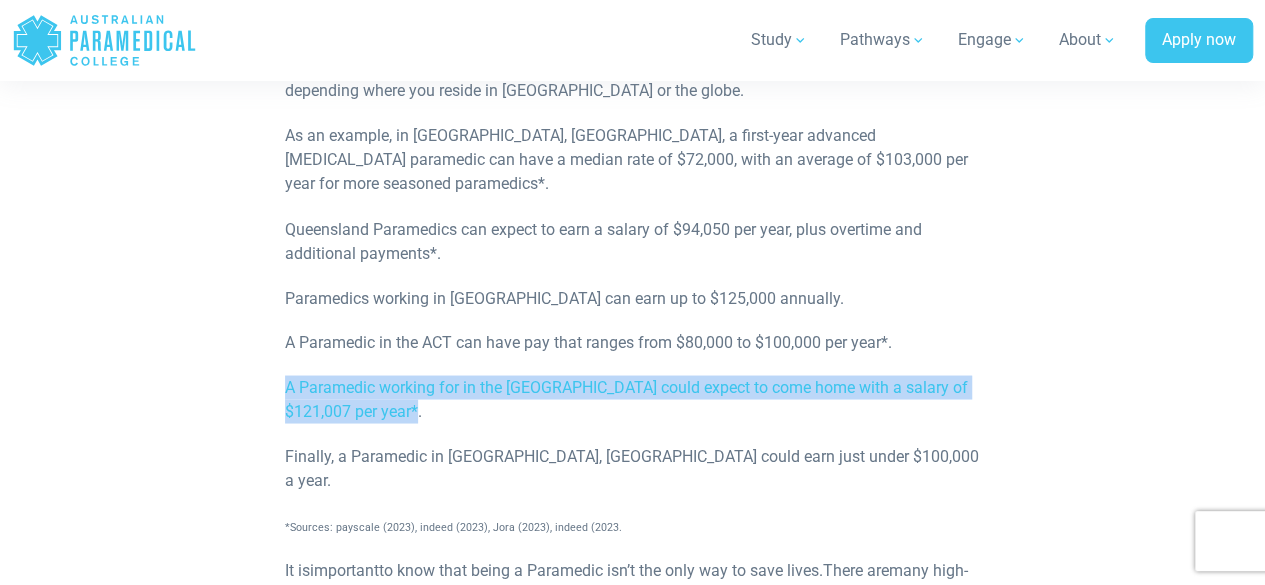 drag, startPoint x: 289, startPoint y: 365, endPoint x: 411, endPoint y: 385, distance: 123.62848 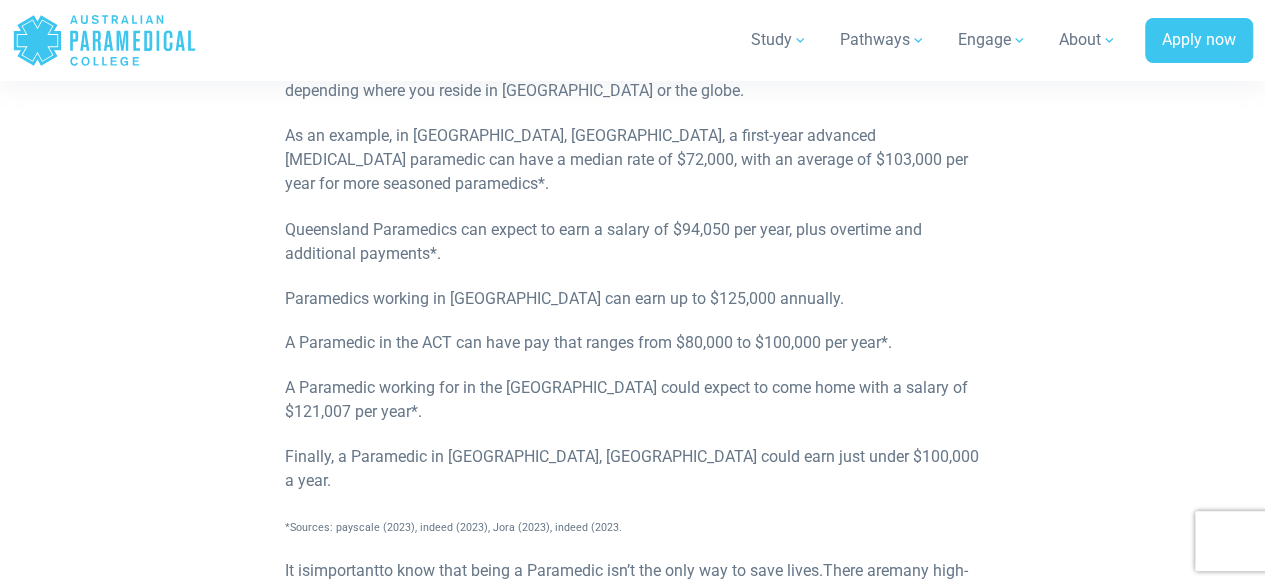 scroll, scrollTop: 1600, scrollLeft: 0, axis: vertical 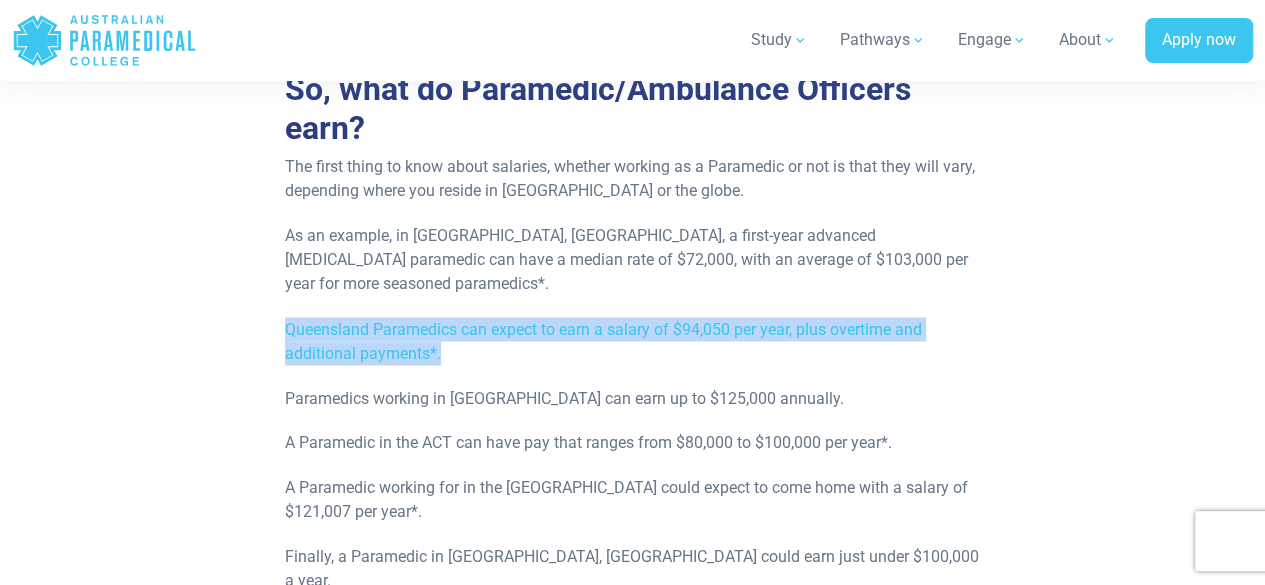 drag, startPoint x: 284, startPoint y: 308, endPoint x: 438, endPoint y: 321, distance: 154.54773 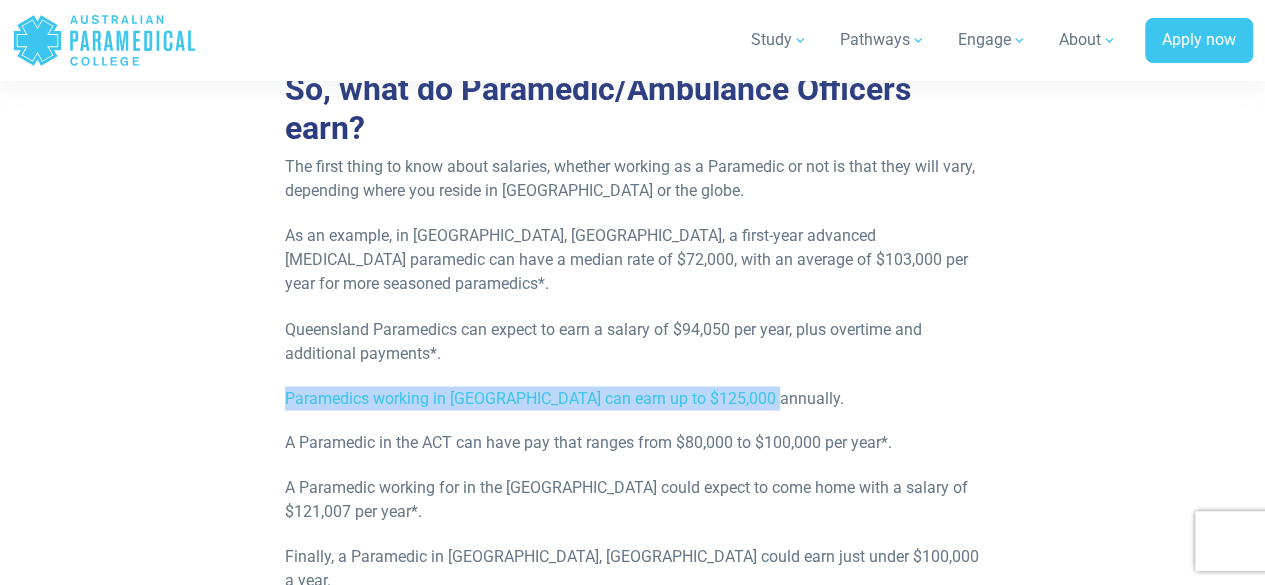 drag, startPoint x: 285, startPoint y: 372, endPoint x: 764, endPoint y: 373, distance: 479.00104 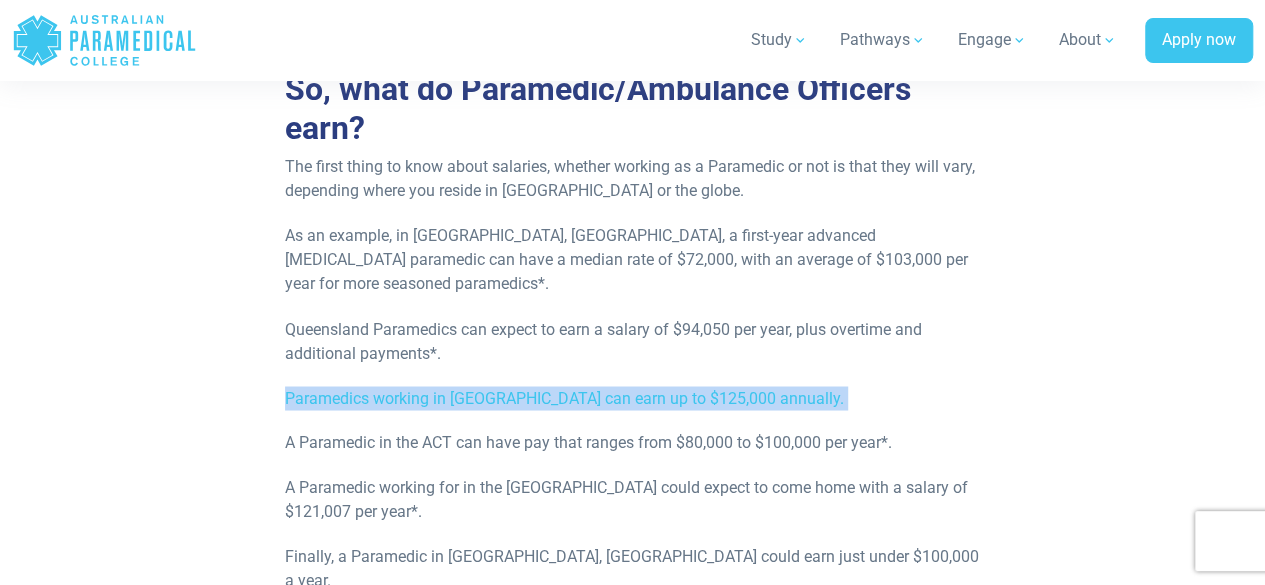 drag, startPoint x: 690, startPoint y: 366, endPoint x: 291, endPoint y: 367, distance: 399.00125 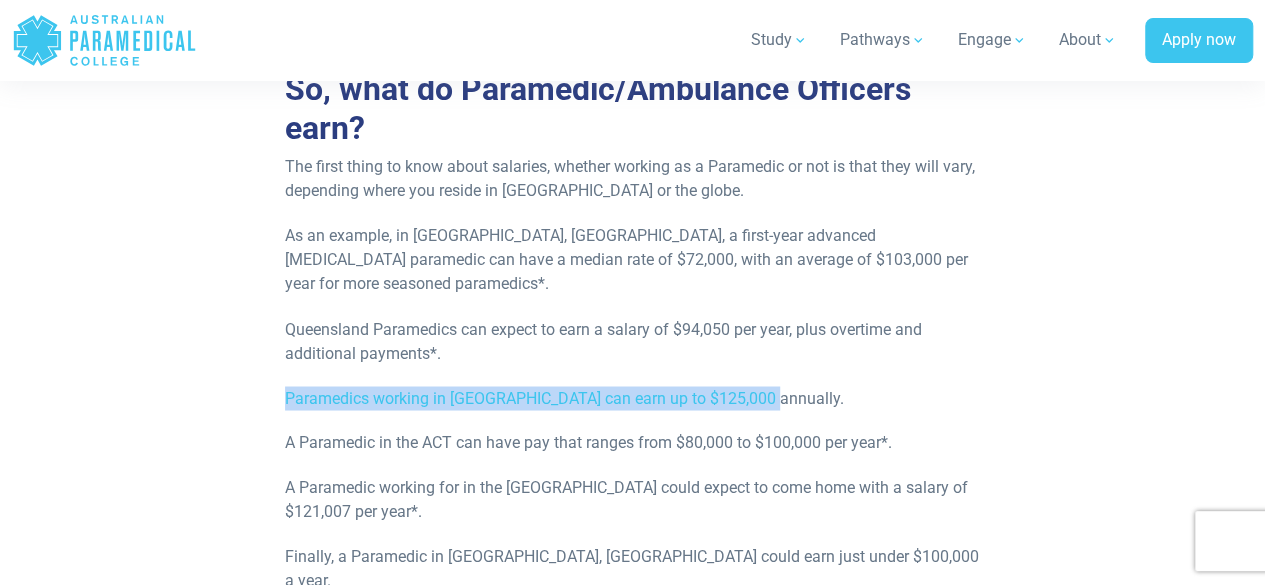 drag, startPoint x: 276, startPoint y: 368, endPoint x: 785, endPoint y: 373, distance: 509.02457 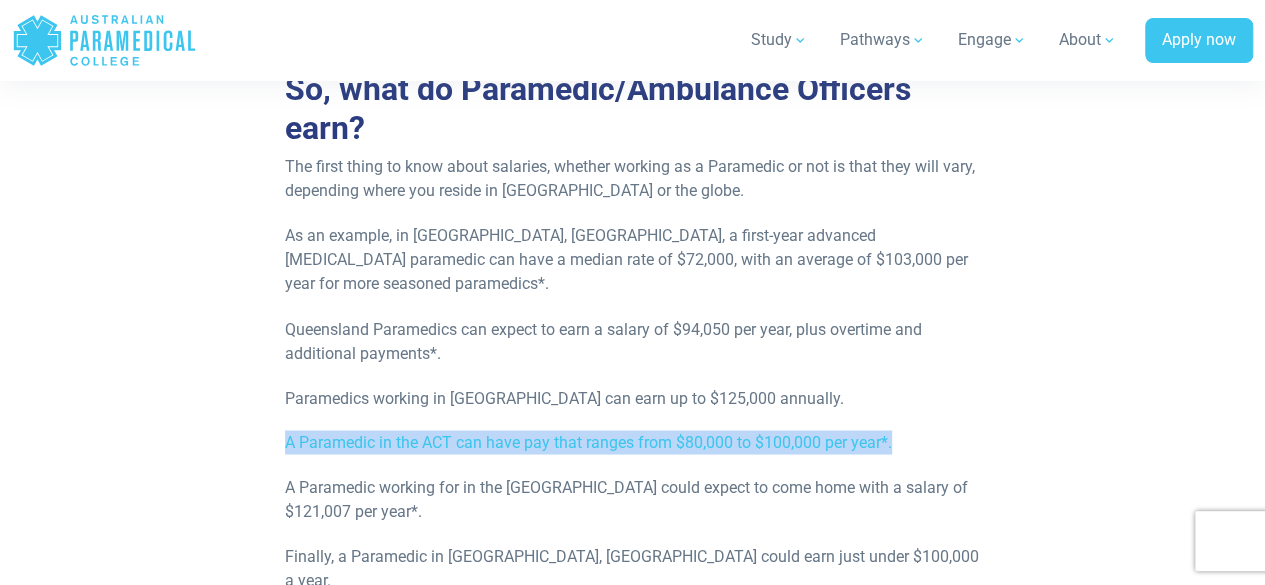 drag, startPoint x: 283, startPoint y: 416, endPoint x: 896, endPoint y: 409, distance: 613.04 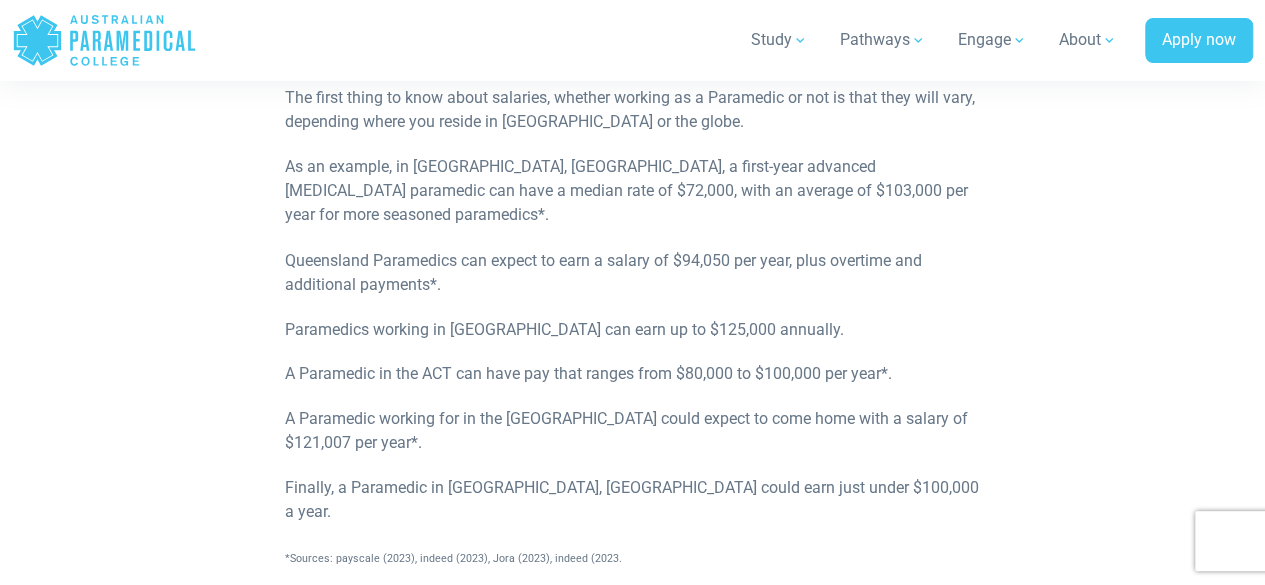 scroll, scrollTop: 1700, scrollLeft: 0, axis: vertical 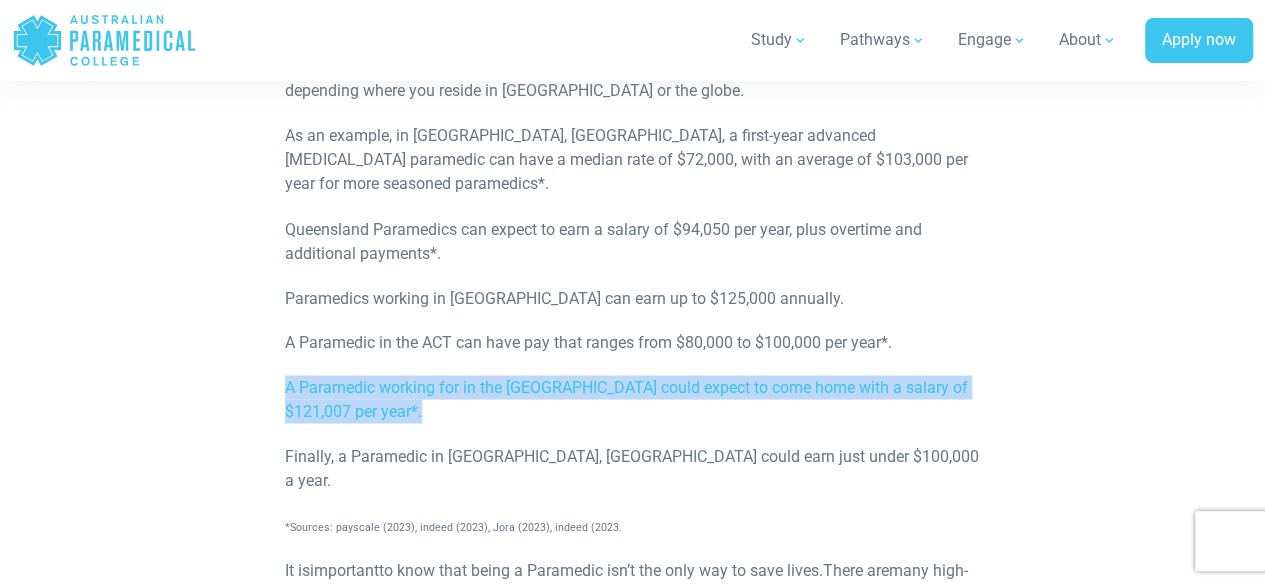 drag, startPoint x: 284, startPoint y: 367, endPoint x: 420, endPoint y: 386, distance: 137.32079 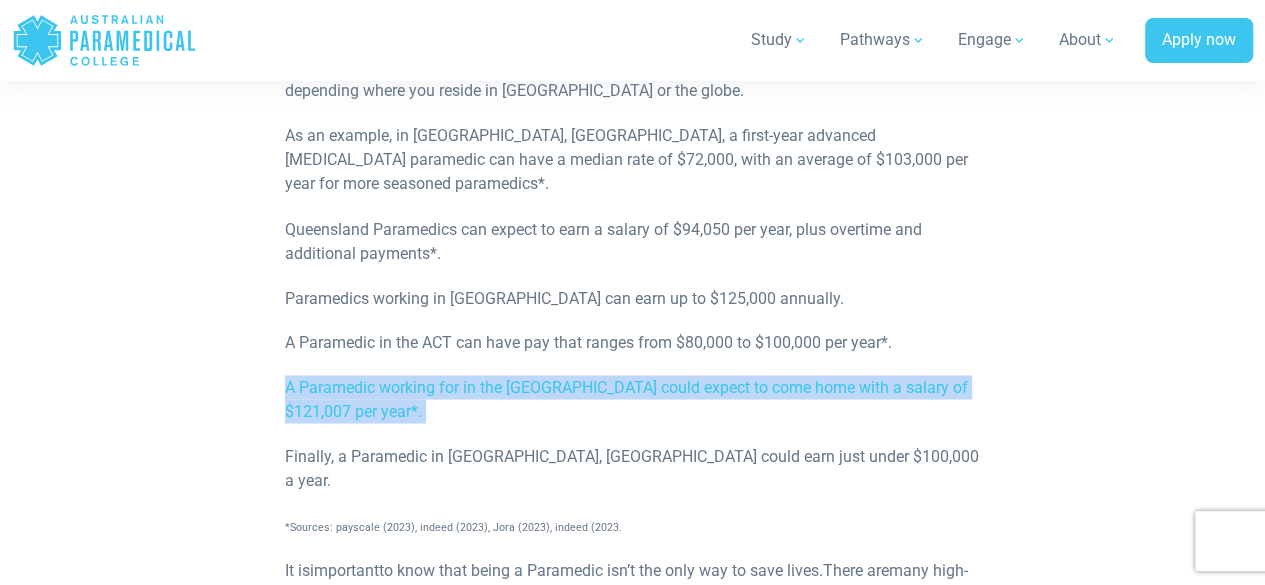 drag, startPoint x: 280, startPoint y: 364, endPoint x: 423, endPoint y: 396, distance: 146.53668 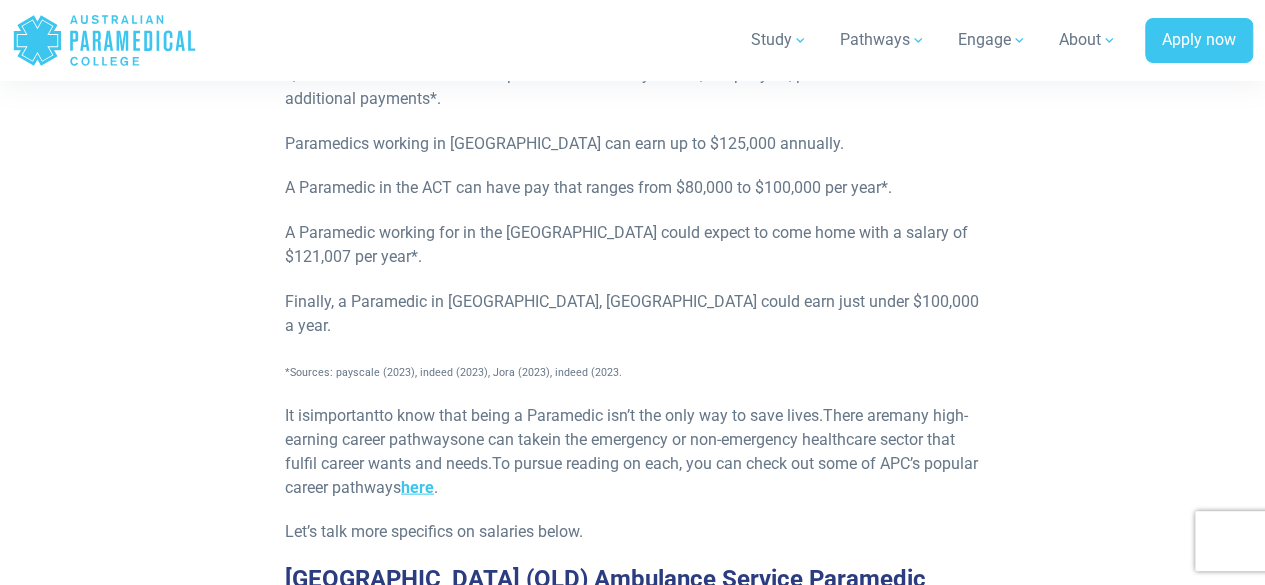 scroll, scrollTop: 1900, scrollLeft: 0, axis: vertical 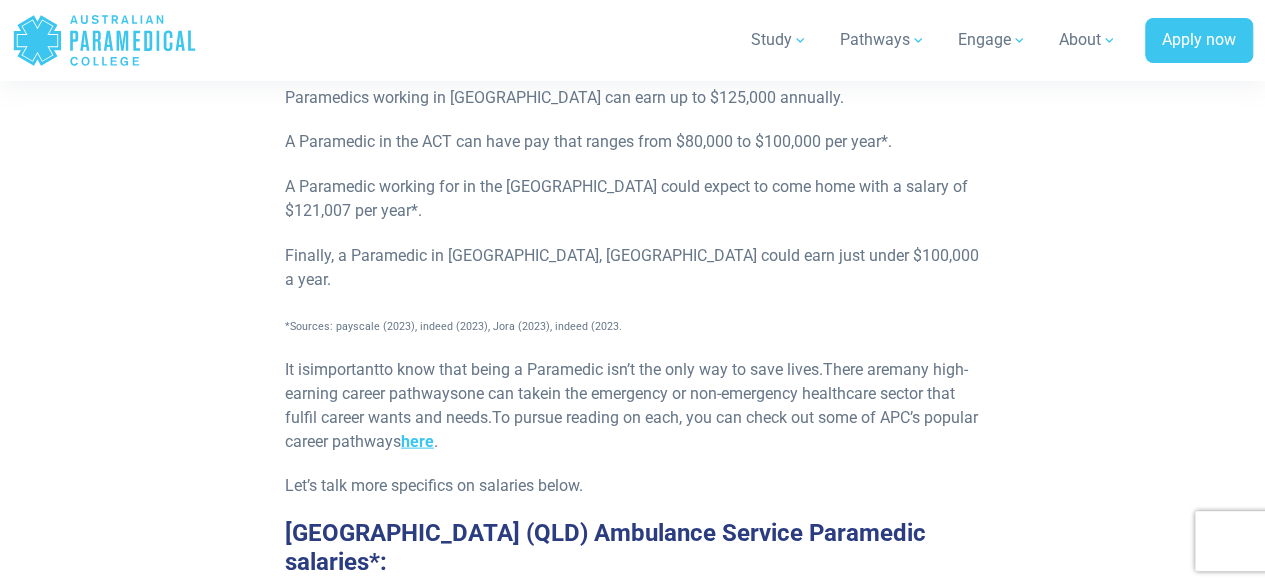 drag, startPoint x: 290, startPoint y: 320, endPoint x: 845, endPoint y: 409, distance: 562.09076 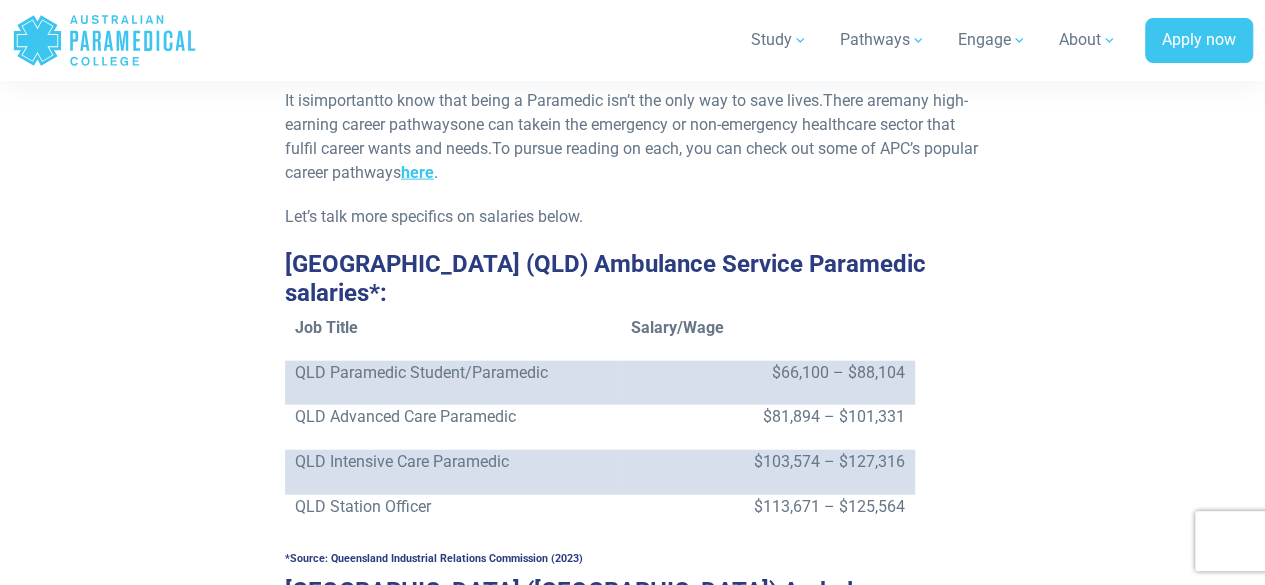 scroll, scrollTop: 2200, scrollLeft: 0, axis: vertical 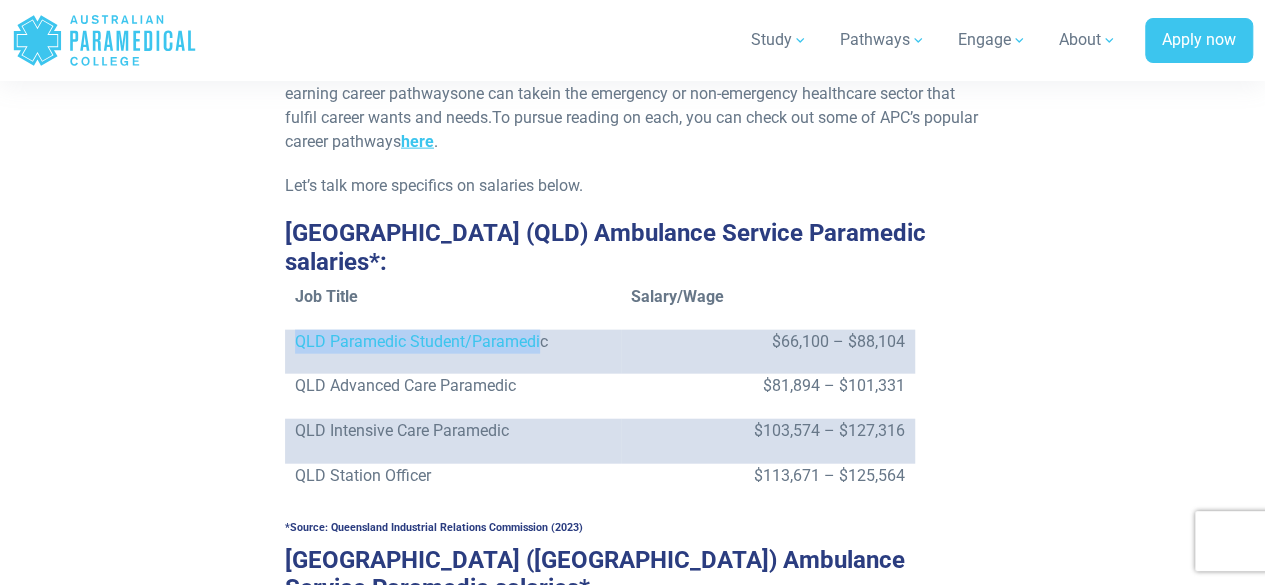 drag, startPoint x: 294, startPoint y: 267, endPoint x: 539, endPoint y: 263, distance: 245.03265 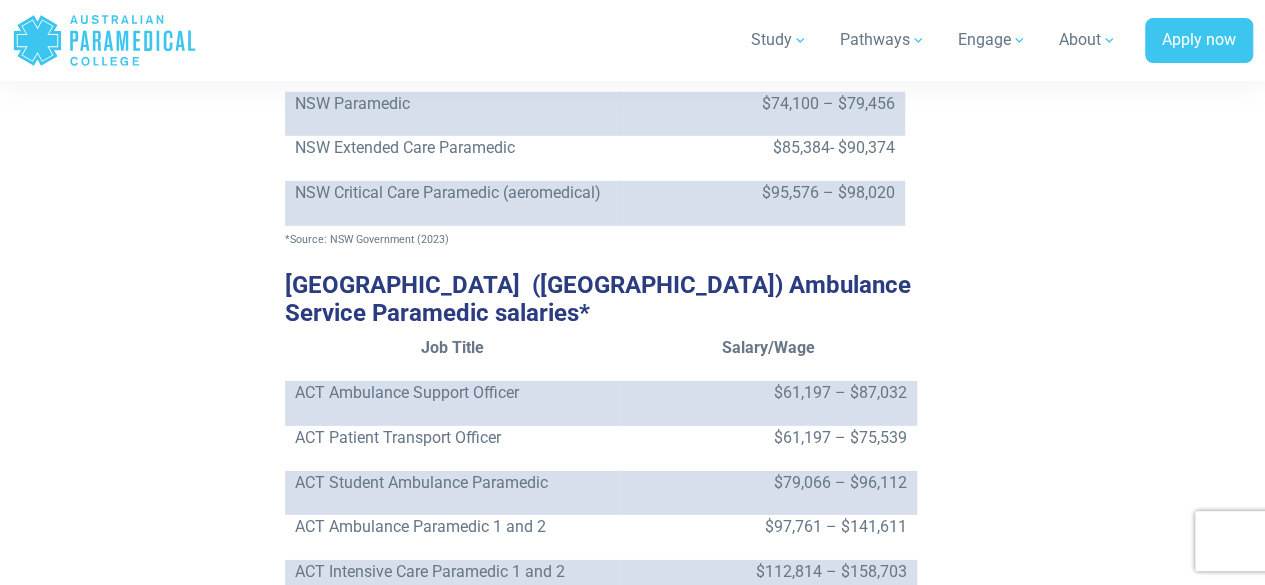 scroll, scrollTop: 2900, scrollLeft: 0, axis: vertical 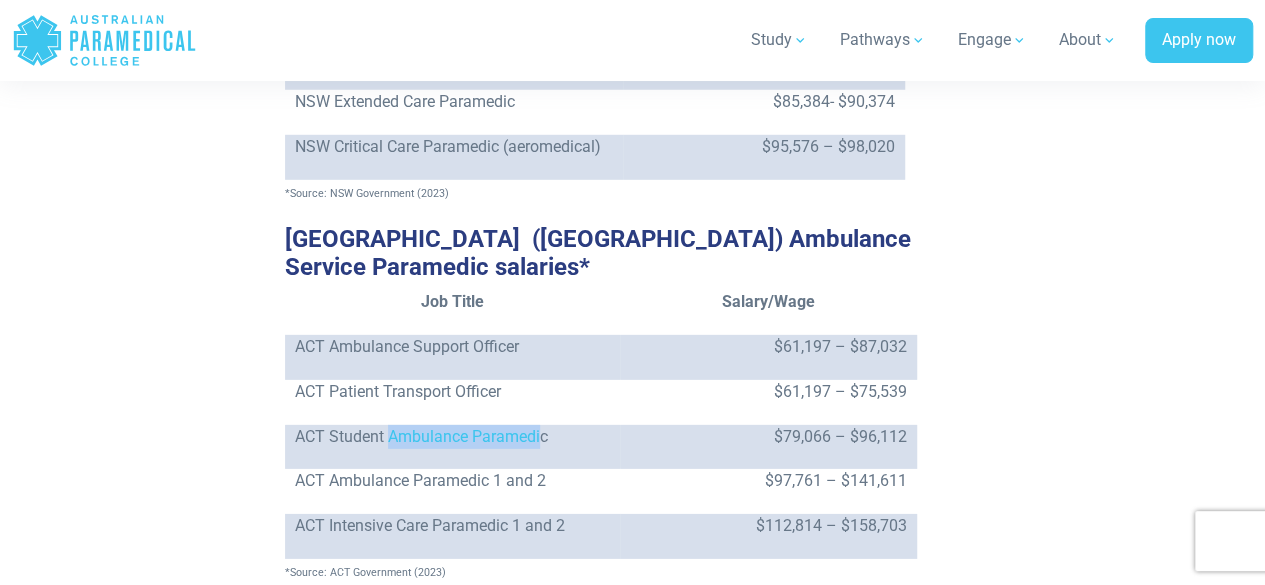 drag, startPoint x: 390, startPoint y: 361, endPoint x: 542, endPoint y: 356, distance: 152.08221 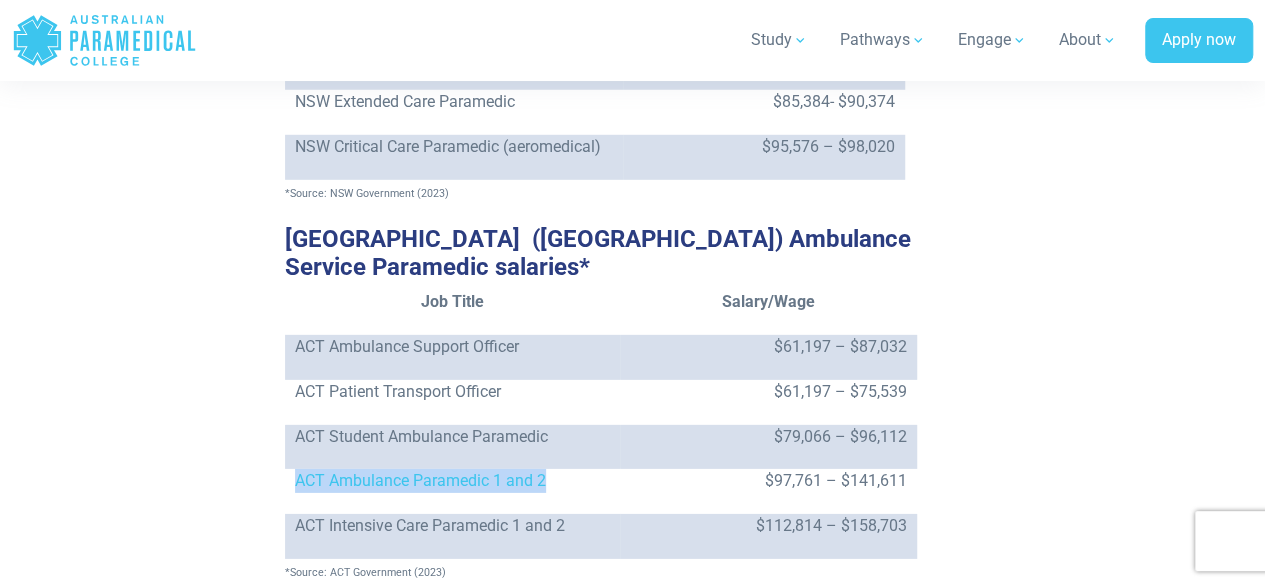 drag, startPoint x: 291, startPoint y: 405, endPoint x: 564, endPoint y: 405, distance: 273 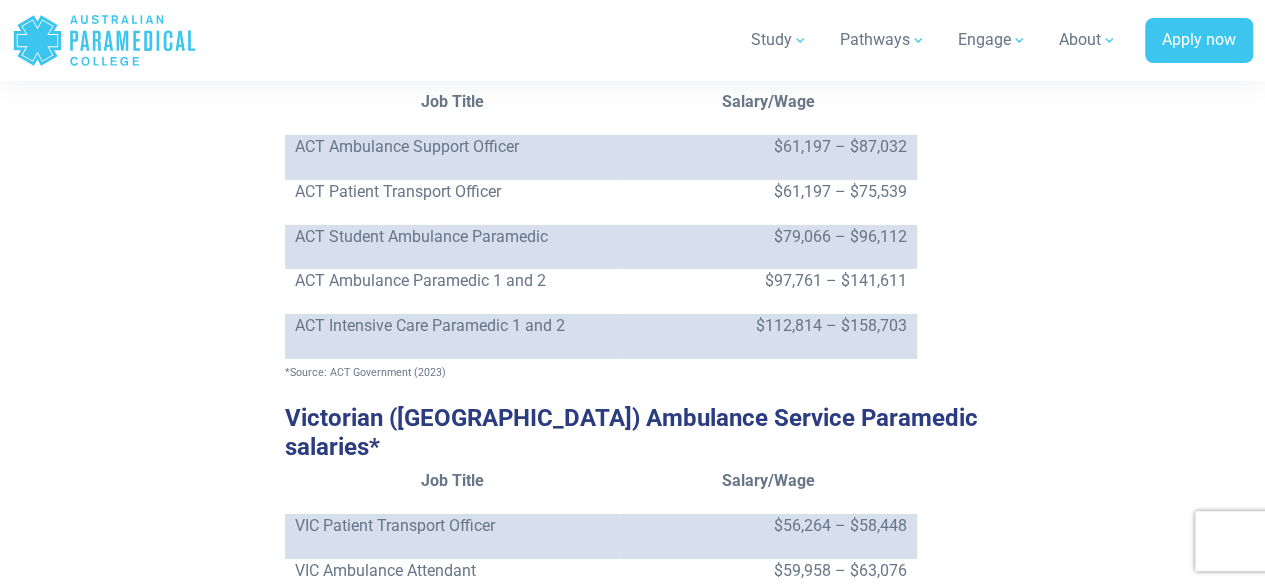 scroll, scrollTop: 3200, scrollLeft: 0, axis: vertical 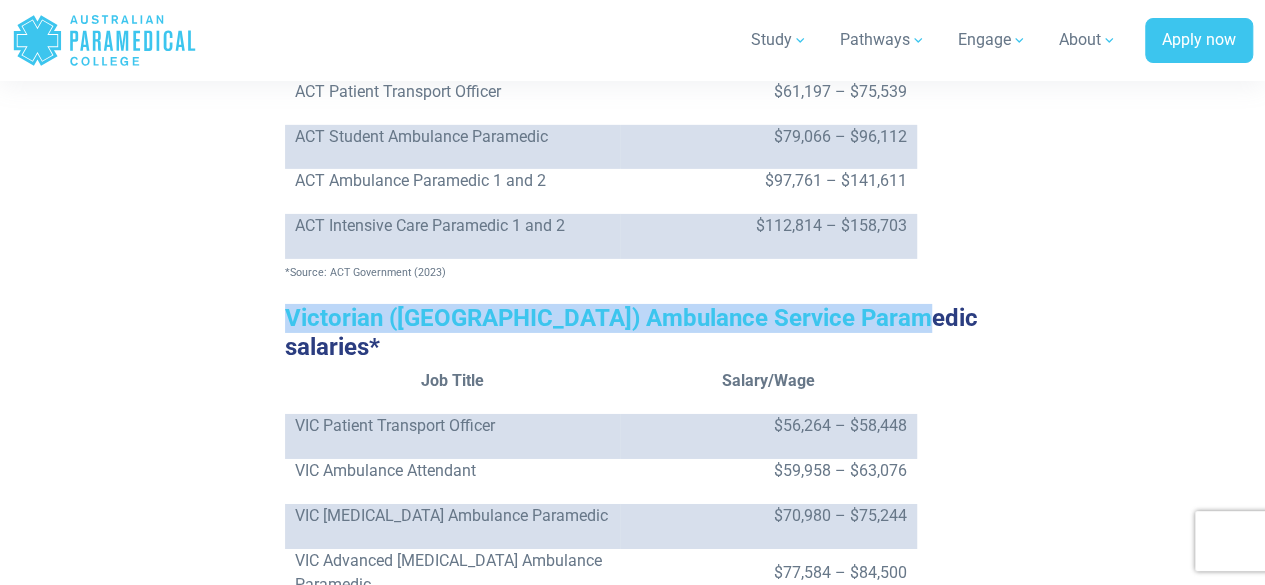 drag, startPoint x: 290, startPoint y: 241, endPoint x: 892, endPoint y: 243, distance: 602.0033 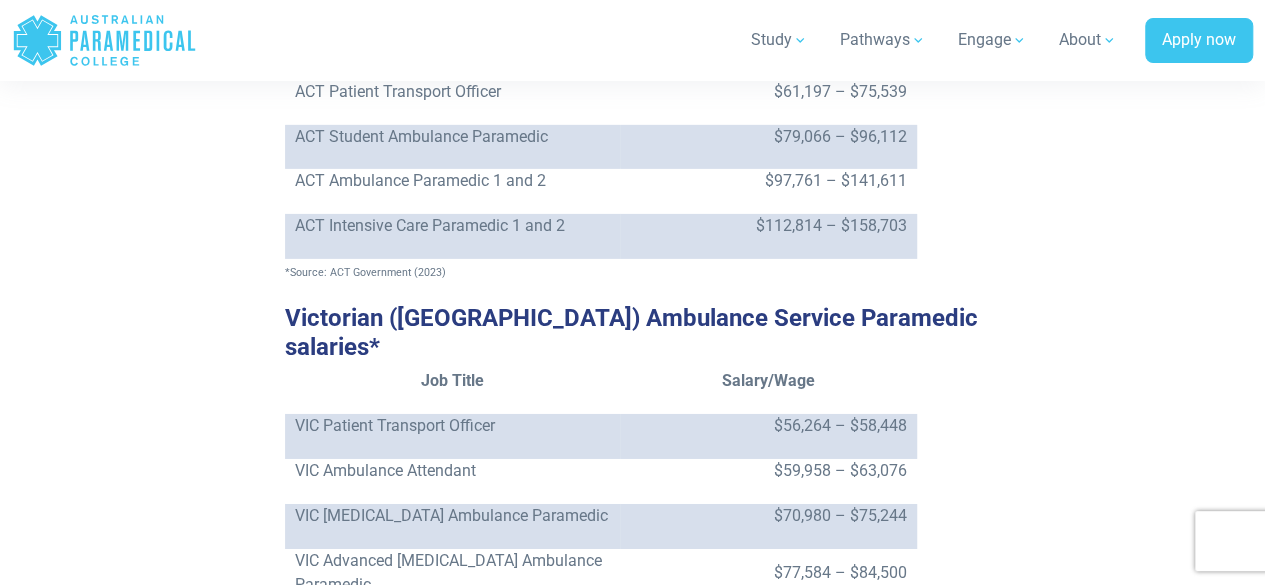 scroll, scrollTop: 3300, scrollLeft: 0, axis: vertical 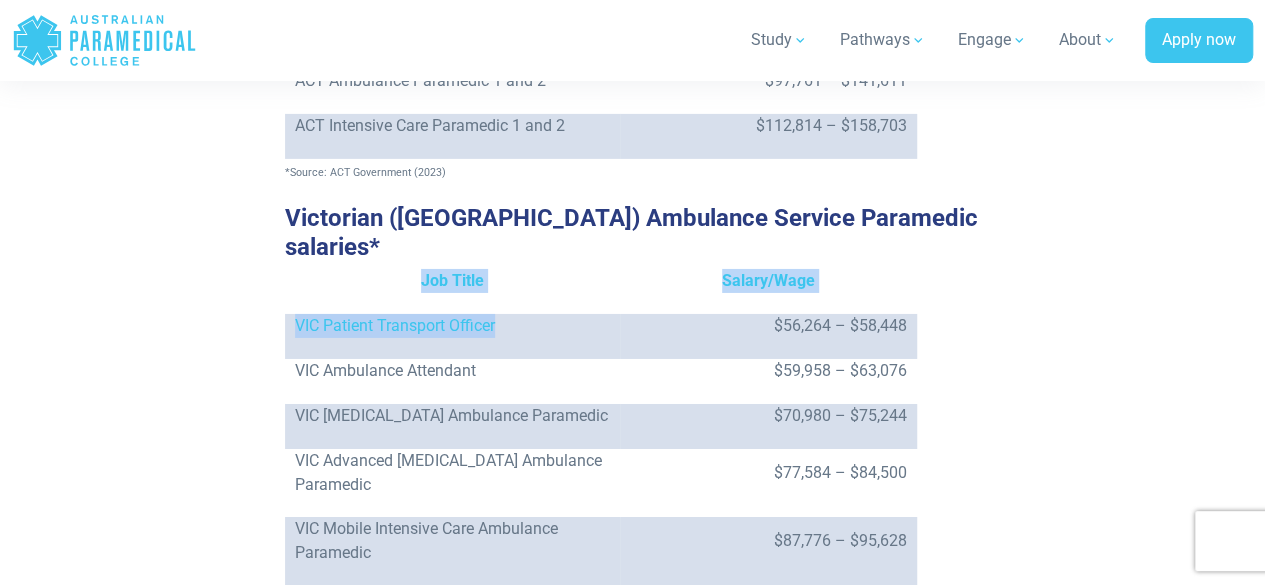 drag, startPoint x: 489, startPoint y: 225, endPoint x: 284, endPoint y: 233, distance: 205.15604 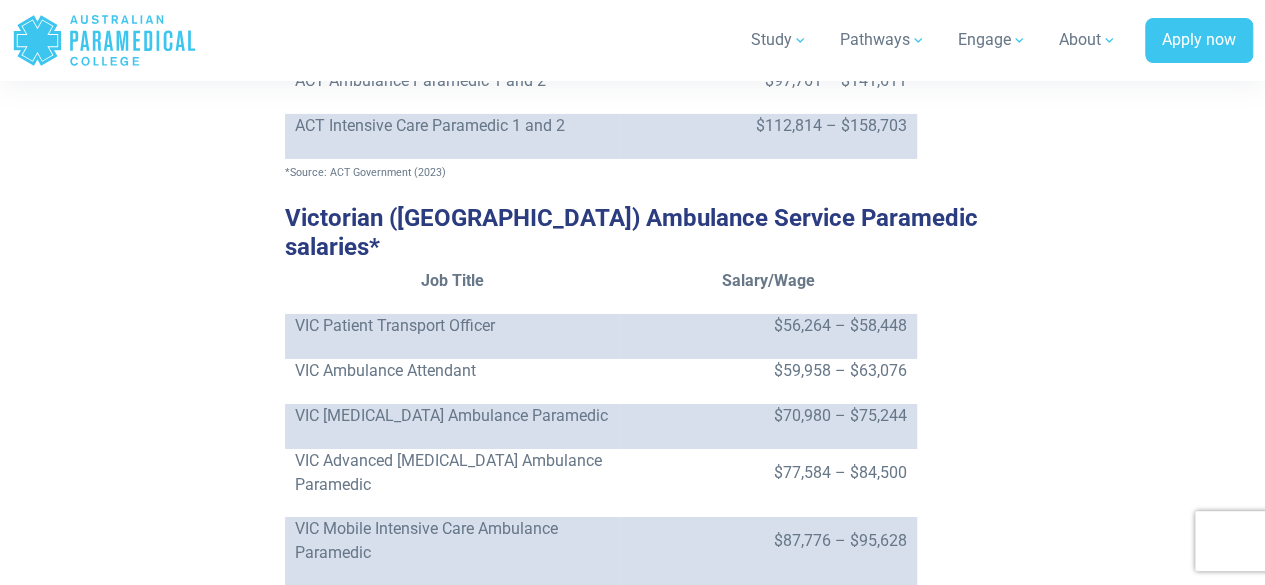 click on "VIC Ambulance Attendant" at bounding box center [452, 371] 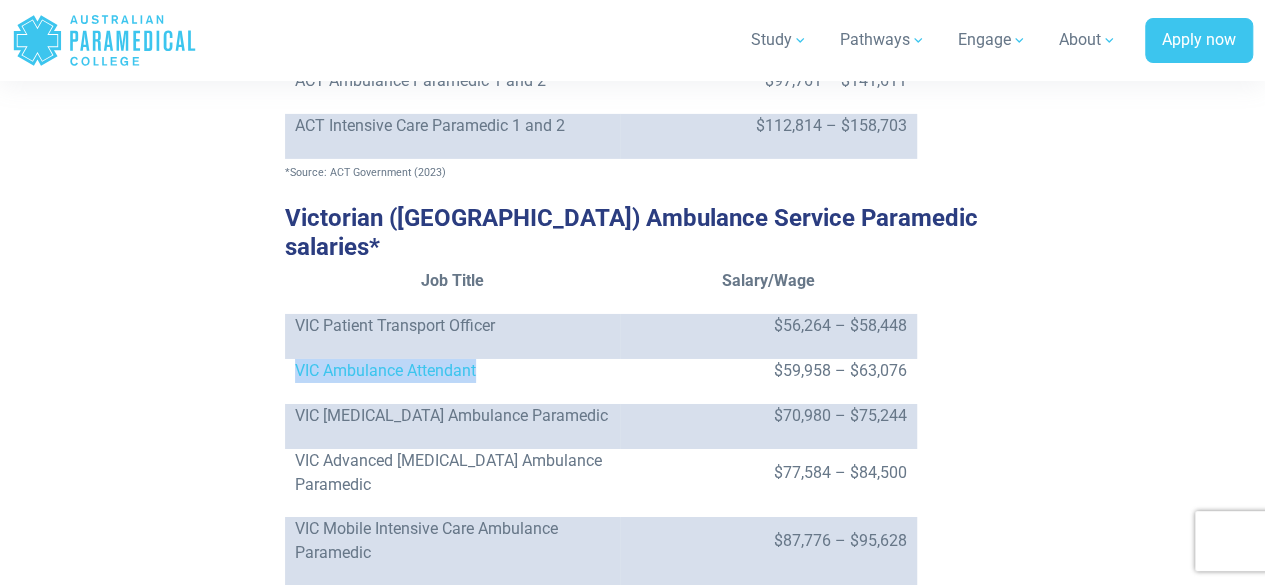 drag, startPoint x: 296, startPoint y: 269, endPoint x: 522, endPoint y: 270, distance: 226.00221 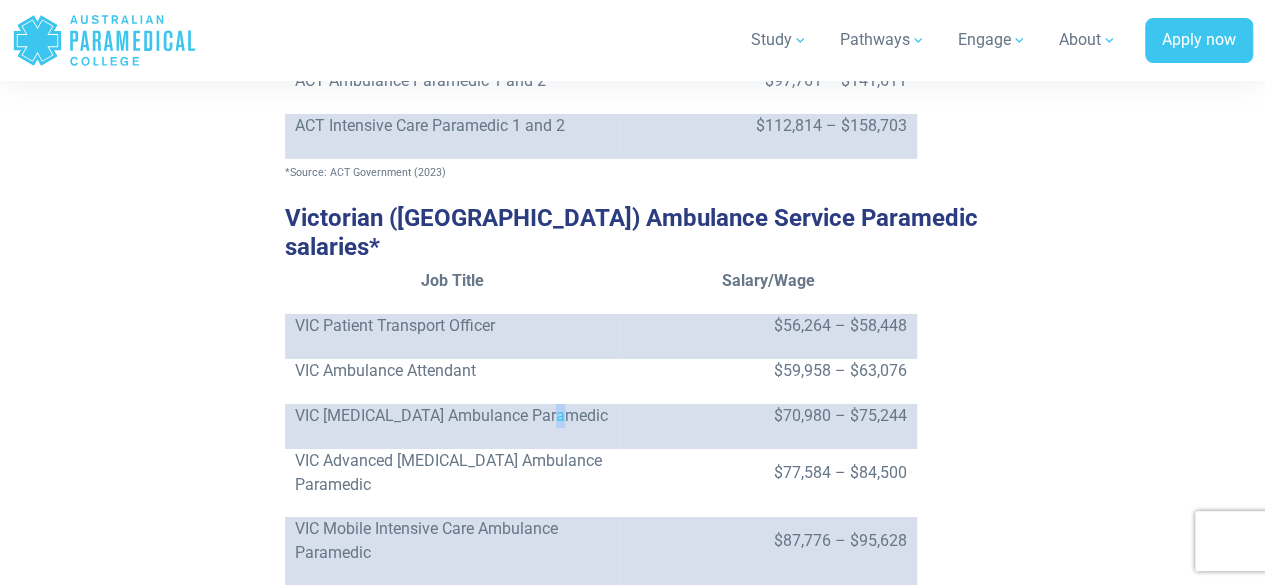 drag, startPoint x: 554, startPoint y: 311, endPoint x: 292, endPoint y: 331, distance: 262.76224 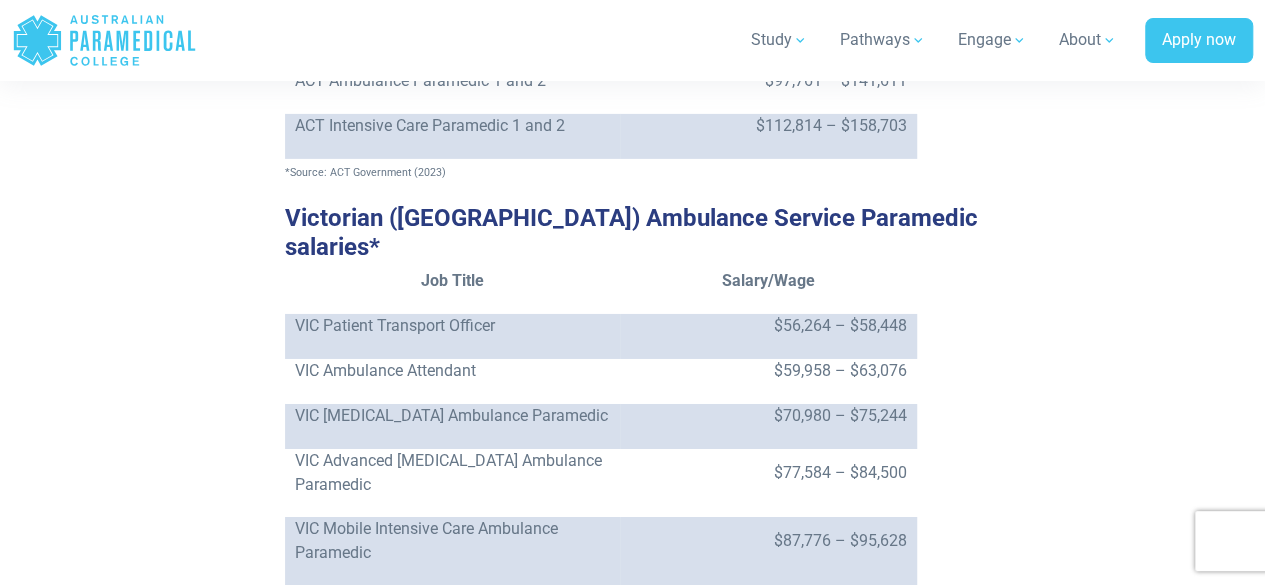 click on "VIC [MEDICAL_DATA] Ambulance Paramedic" at bounding box center (452, 416) 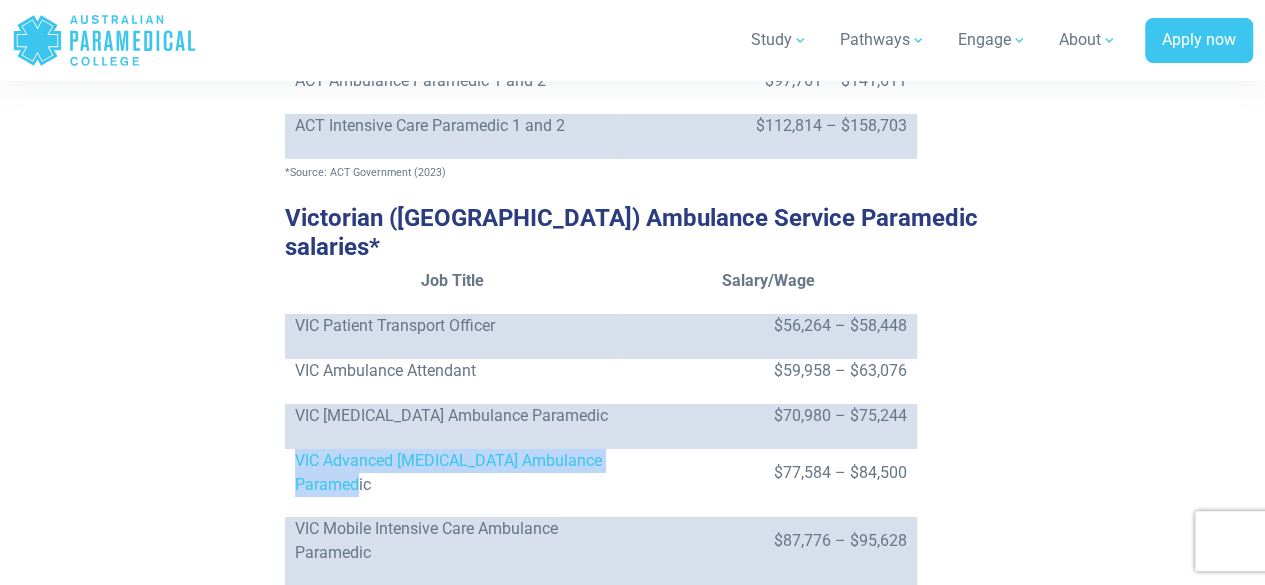 drag, startPoint x: 297, startPoint y: 374, endPoint x: 371, endPoint y: 408, distance: 81.437096 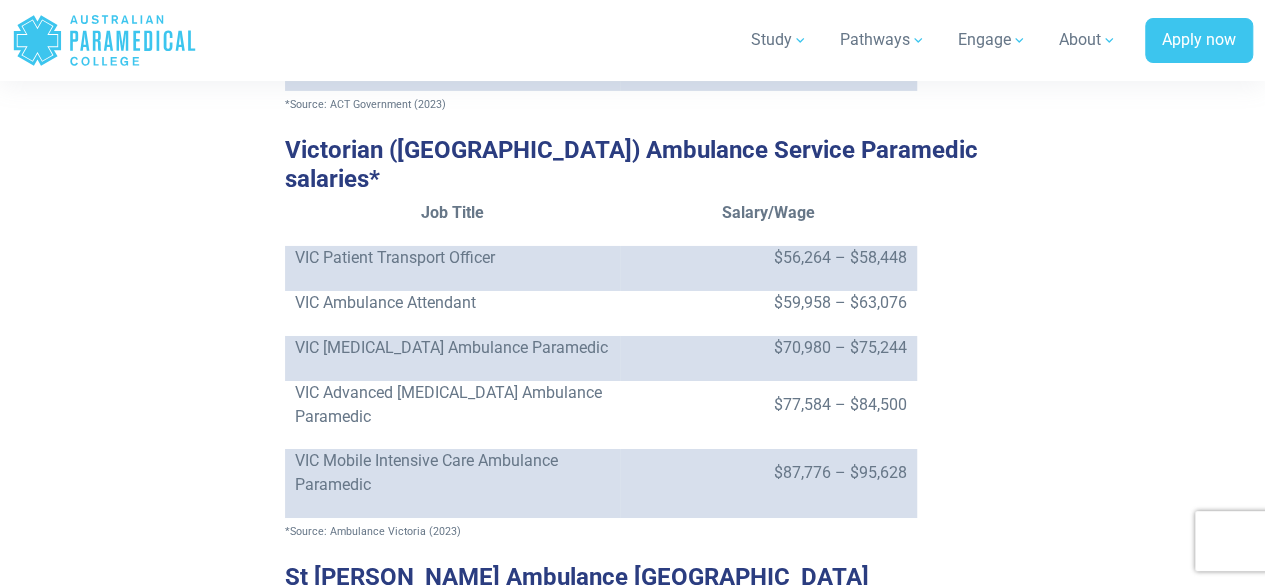 scroll, scrollTop: 3400, scrollLeft: 0, axis: vertical 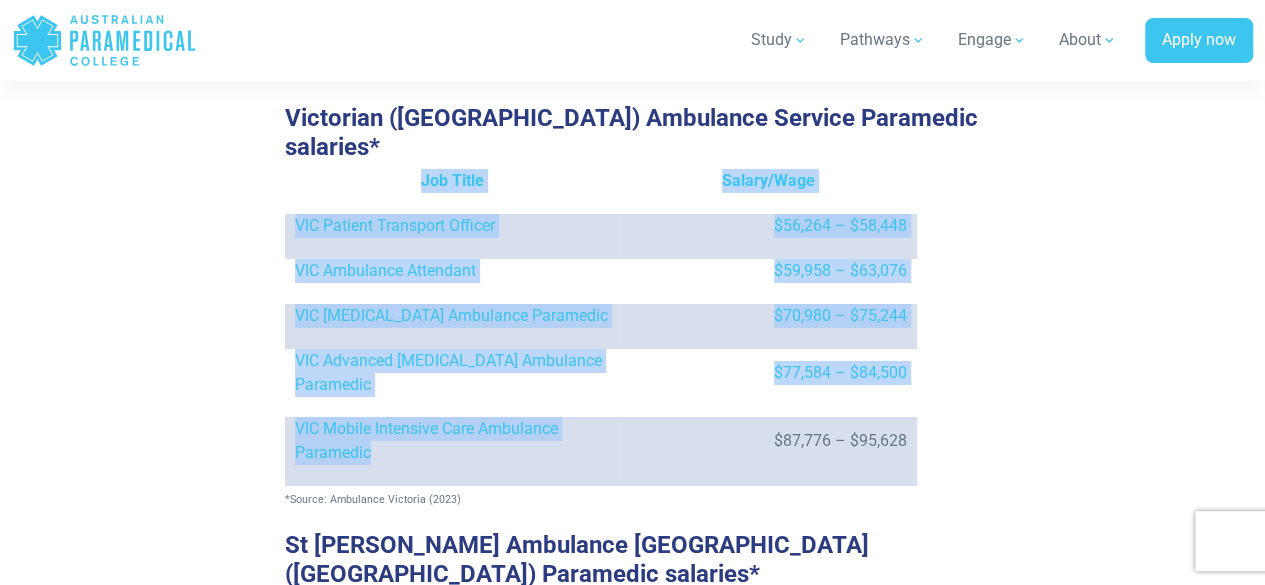 drag, startPoint x: 370, startPoint y: 364, endPoint x: 277, endPoint y: 347, distance: 94.54099 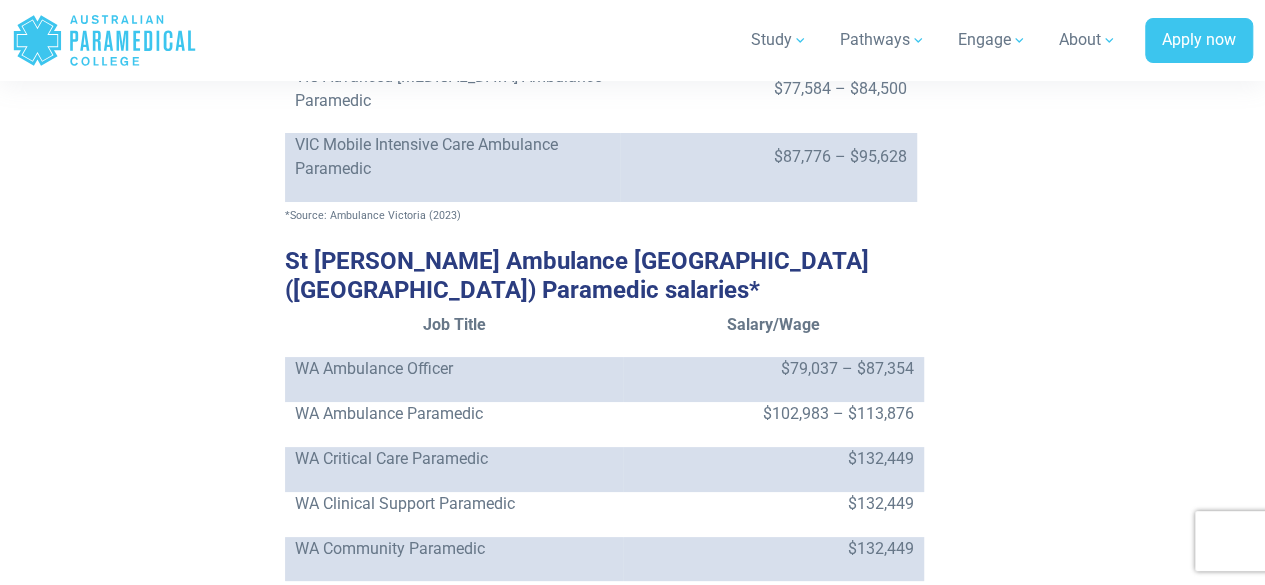 scroll, scrollTop: 3700, scrollLeft: 0, axis: vertical 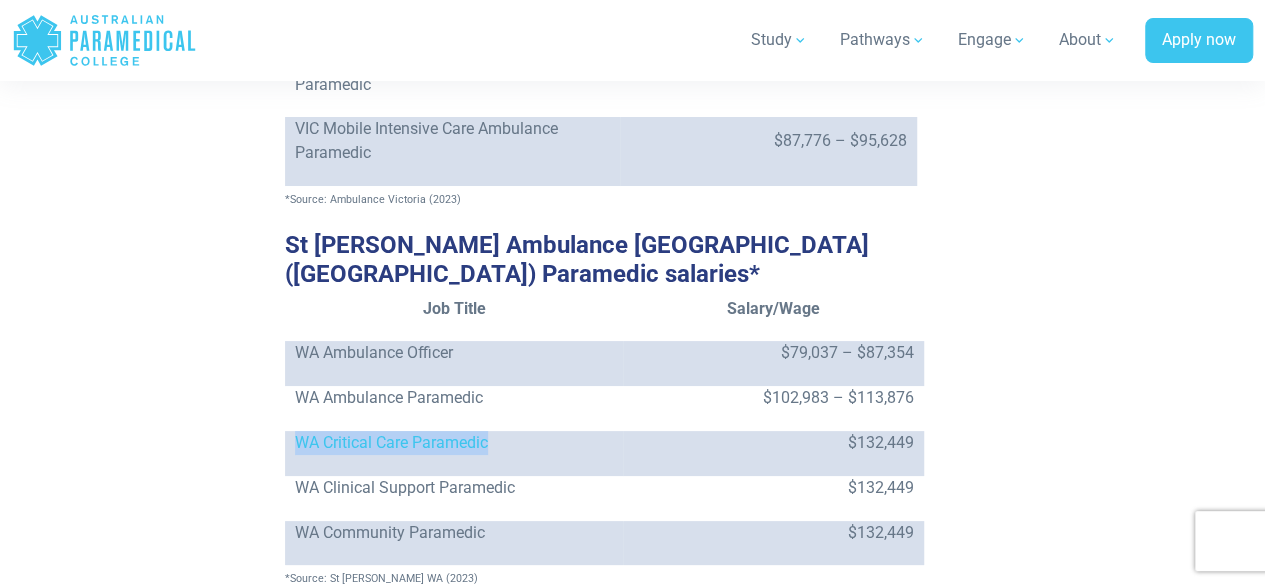 drag, startPoint x: 292, startPoint y: 333, endPoint x: 490, endPoint y: 335, distance: 198.0101 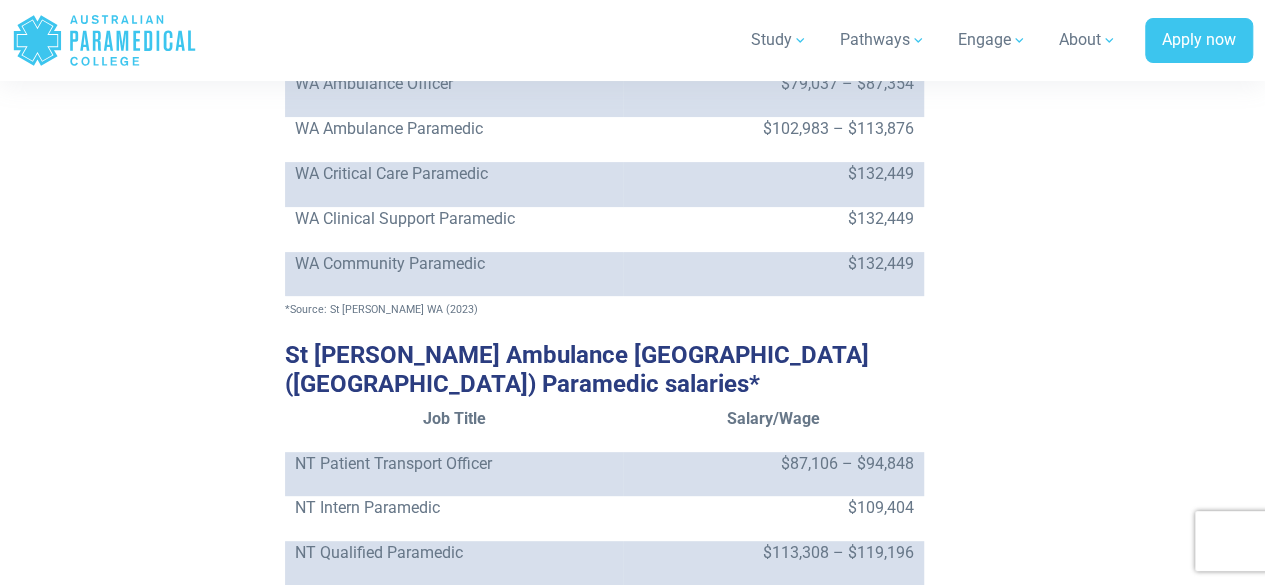 scroll, scrollTop: 4000, scrollLeft: 0, axis: vertical 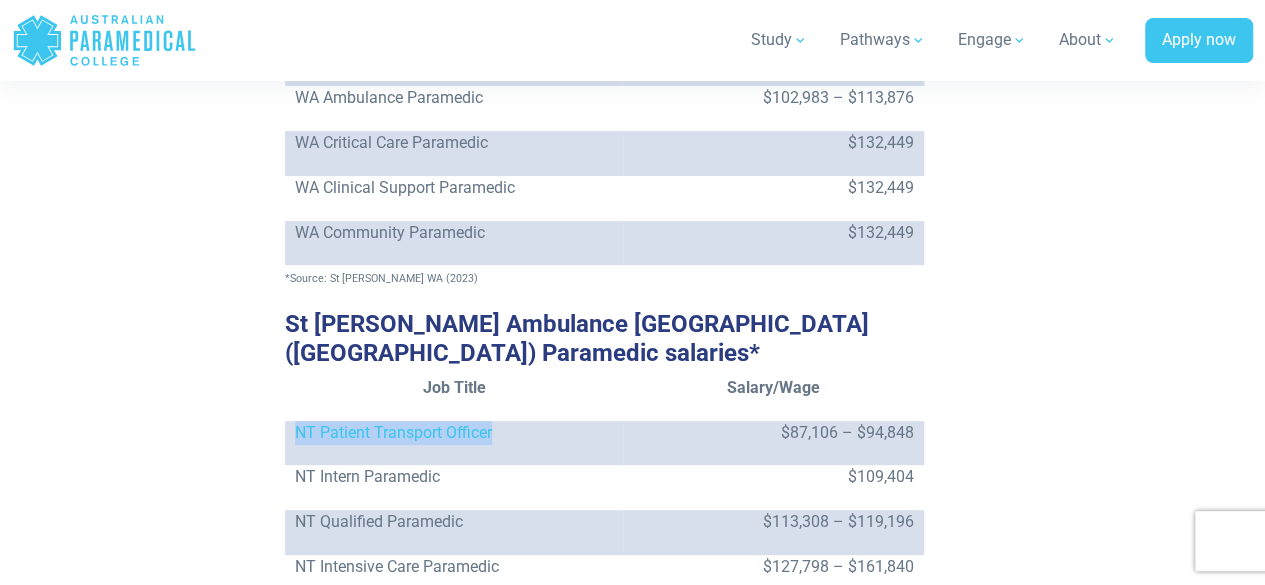 drag, startPoint x: 500, startPoint y: 297, endPoint x: 288, endPoint y: 293, distance: 212.03773 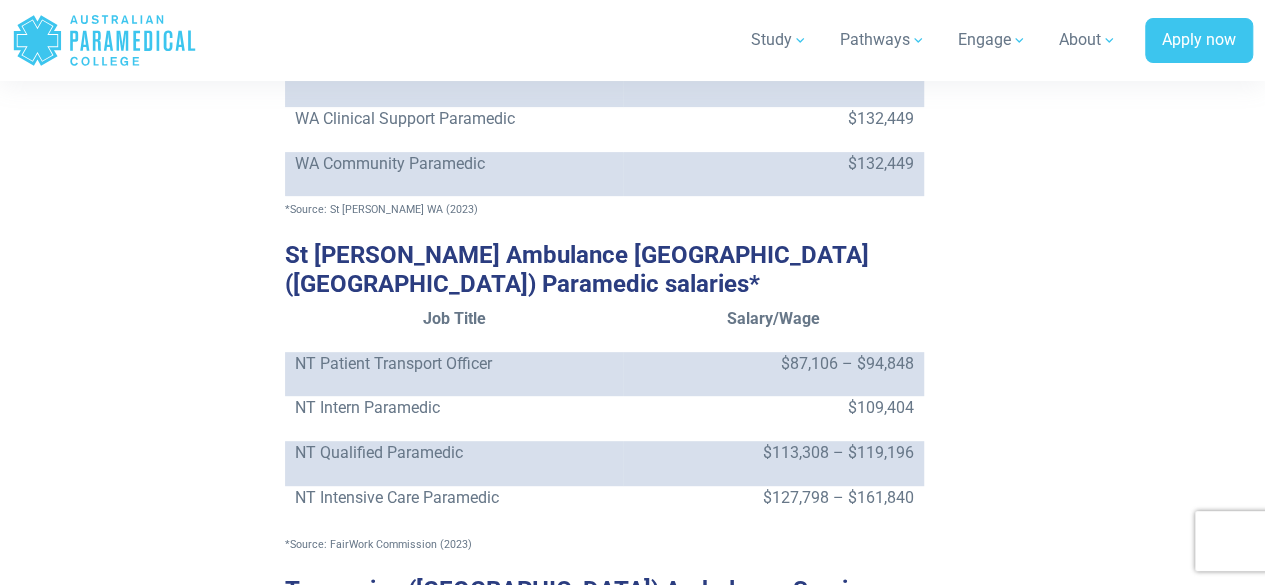 scroll, scrollTop: 4100, scrollLeft: 0, axis: vertical 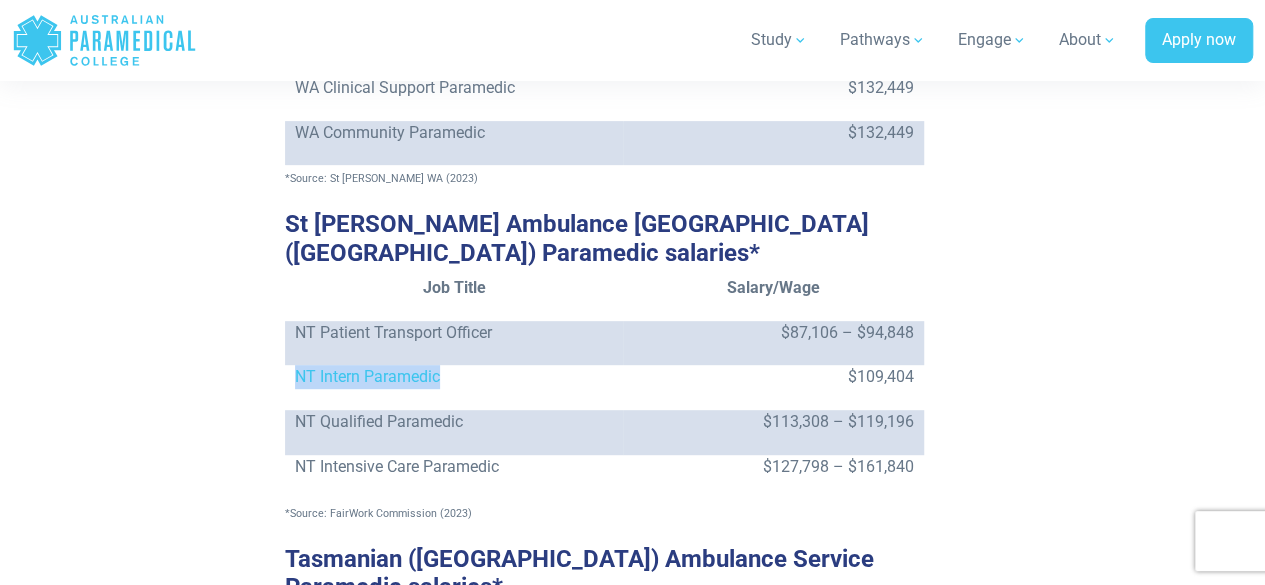 drag, startPoint x: 296, startPoint y: 237, endPoint x: 484, endPoint y: 249, distance: 188.38258 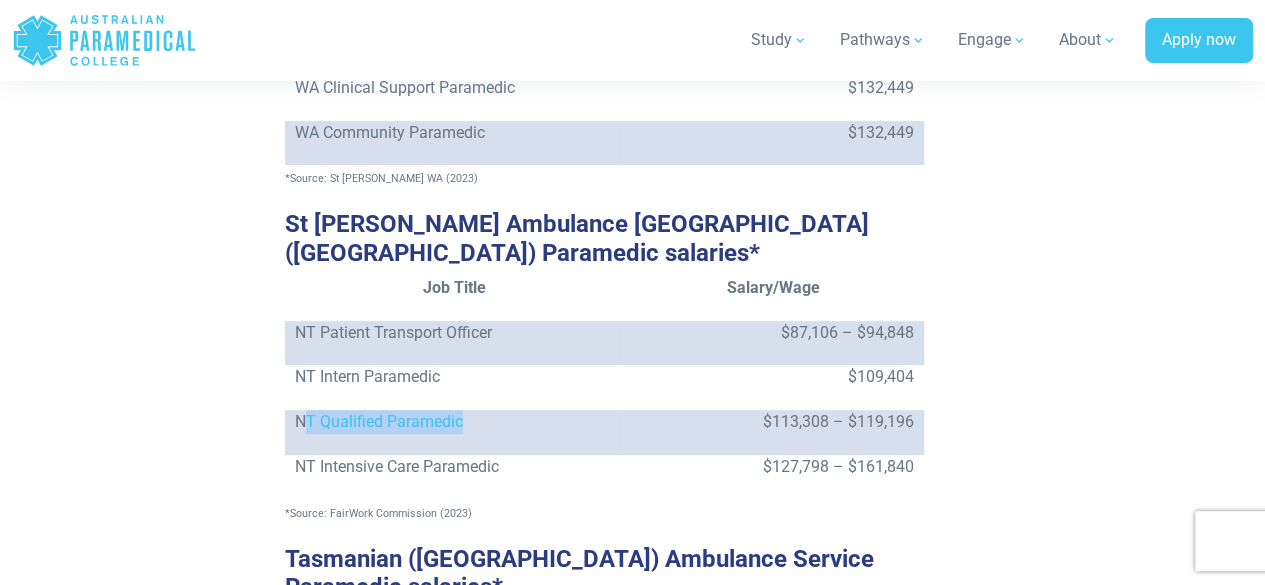 drag, startPoint x: 302, startPoint y: 283, endPoint x: 474, endPoint y: 281, distance: 172.01163 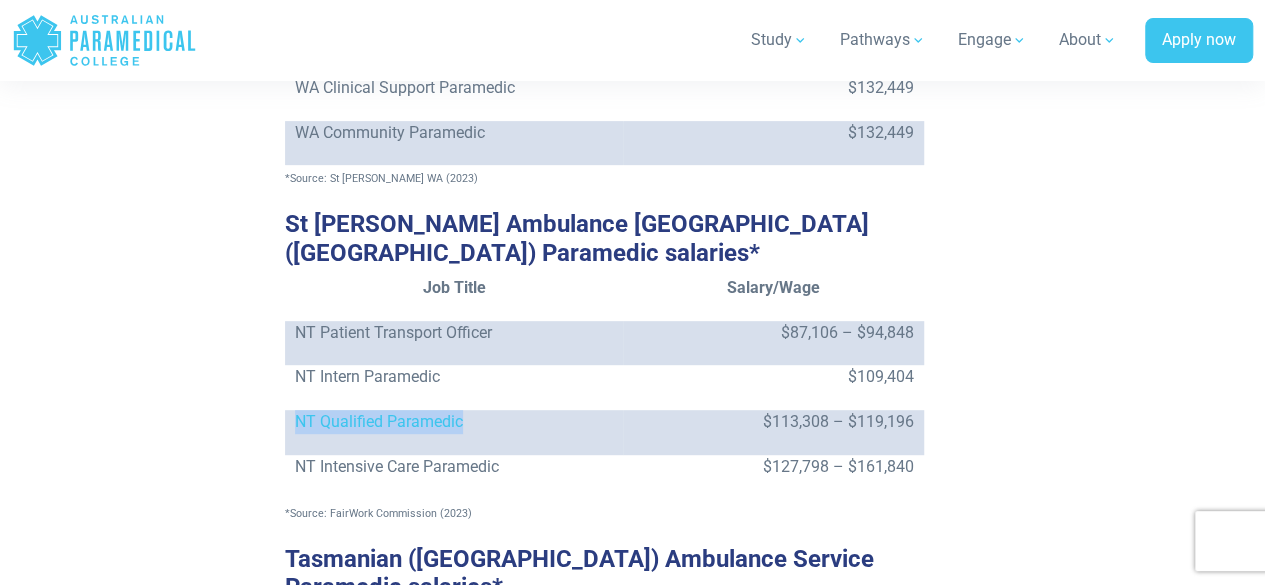 drag, startPoint x: 450, startPoint y: 283, endPoint x: 289, endPoint y: 282, distance: 161.00311 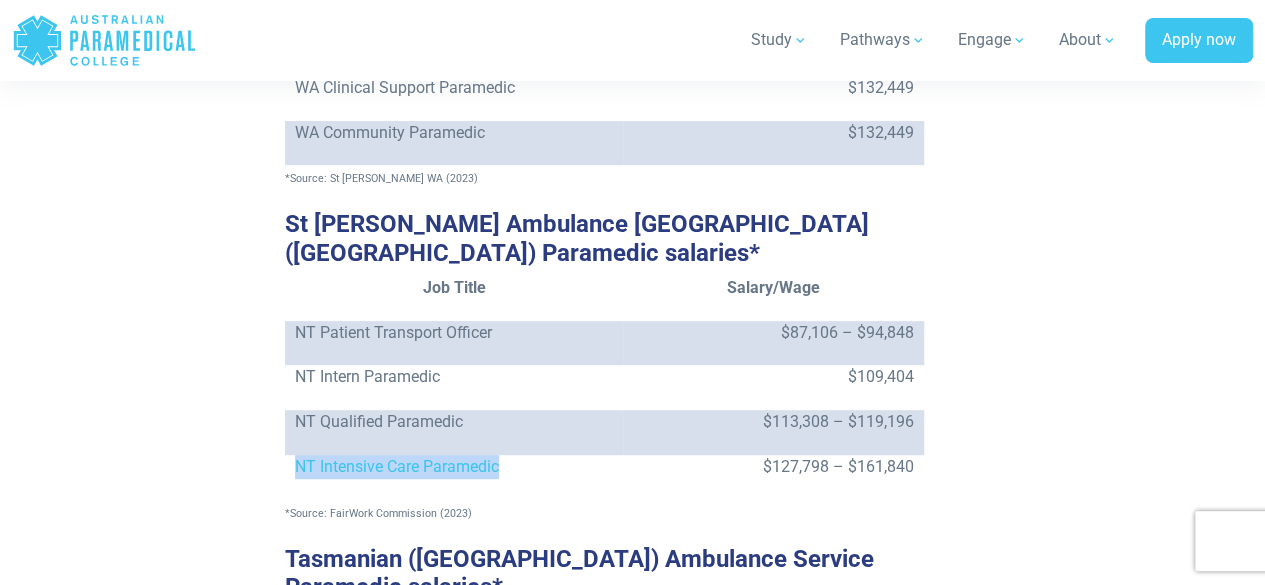 drag, startPoint x: 295, startPoint y: 331, endPoint x: 506, endPoint y: 329, distance: 211.00948 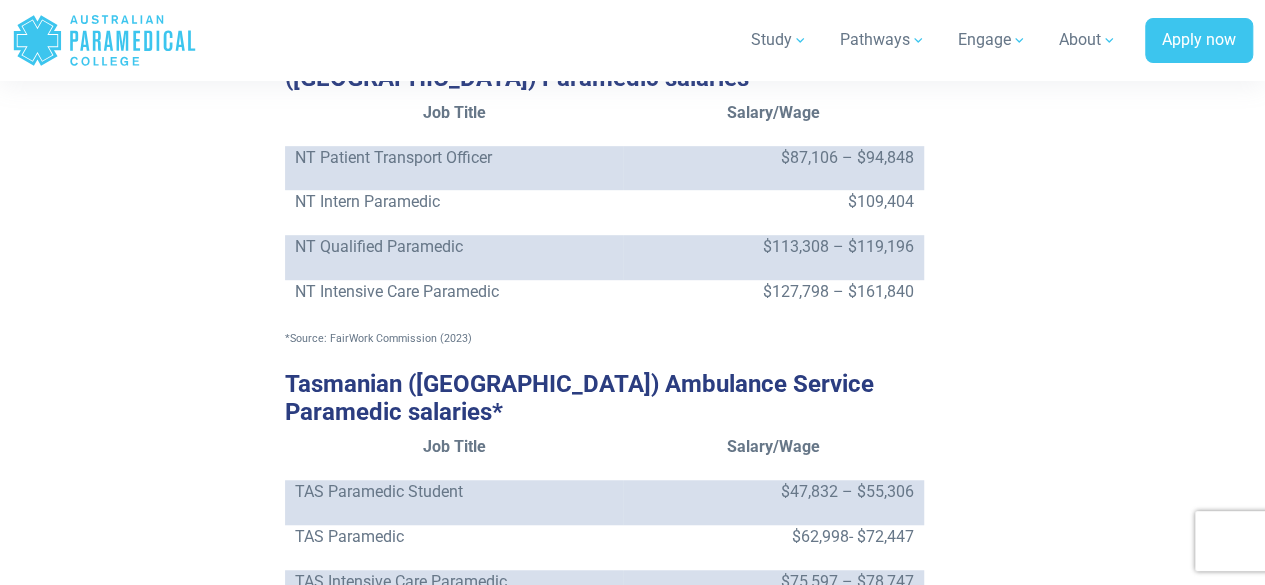 scroll, scrollTop: 4300, scrollLeft: 0, axis: vertical 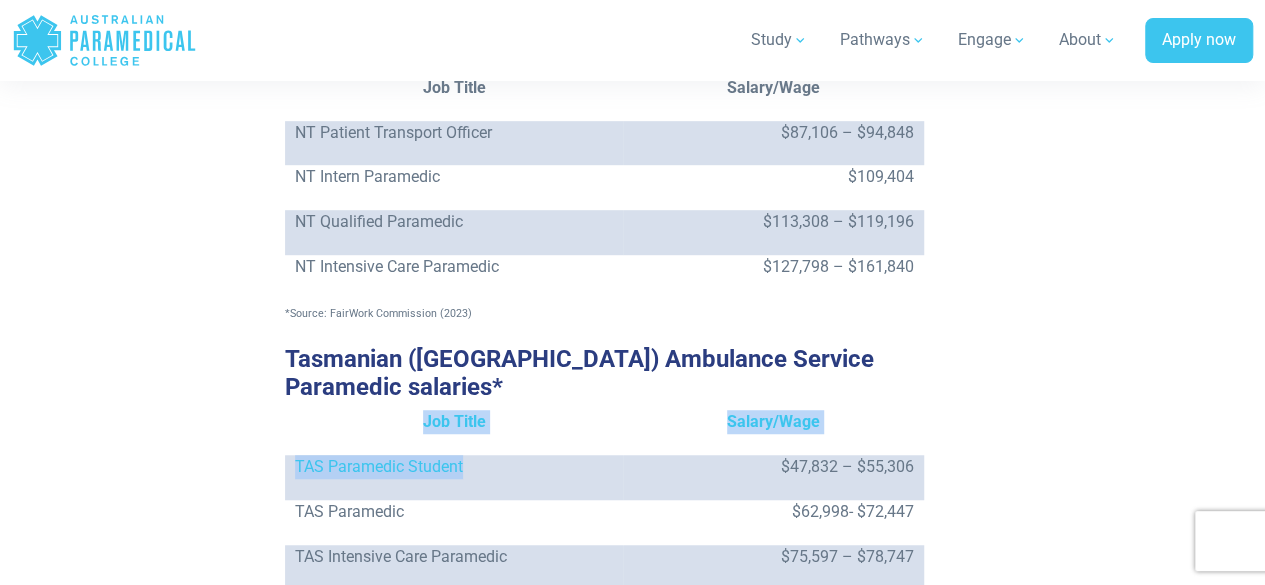 drag, startPoint x: 486, startPoint y: 295, endPoint x: 262, endPoint y: 302, distance: 224.10934 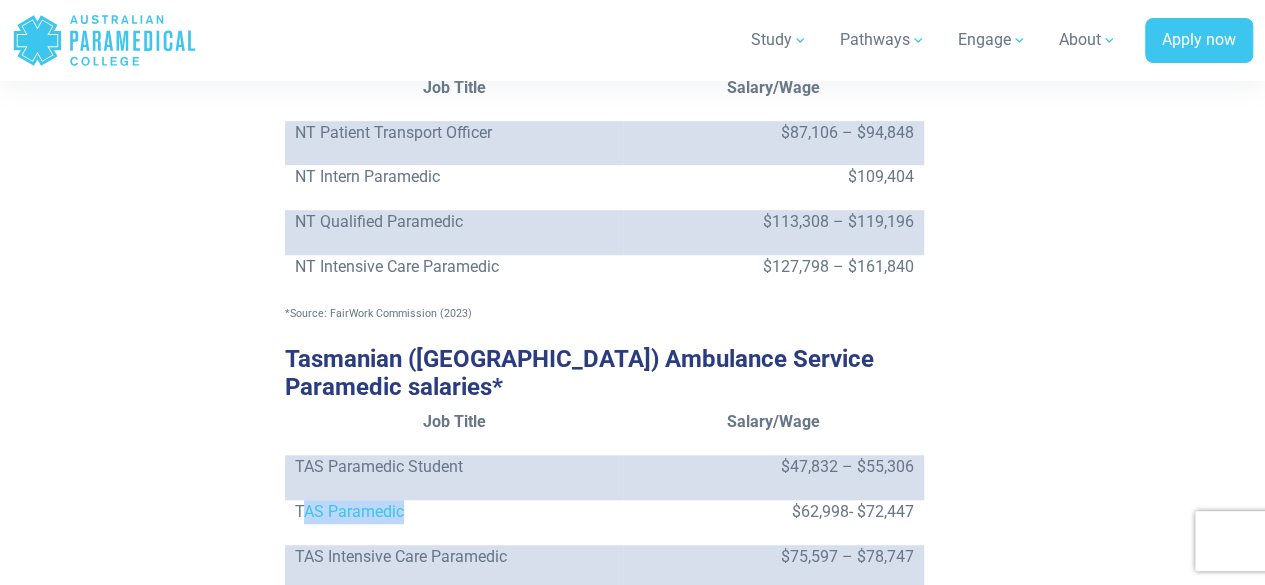 drag, startPoint x: 300, startPoint y: 349, endPoint x: 437, endPoint y: 352, distance: 137.03284 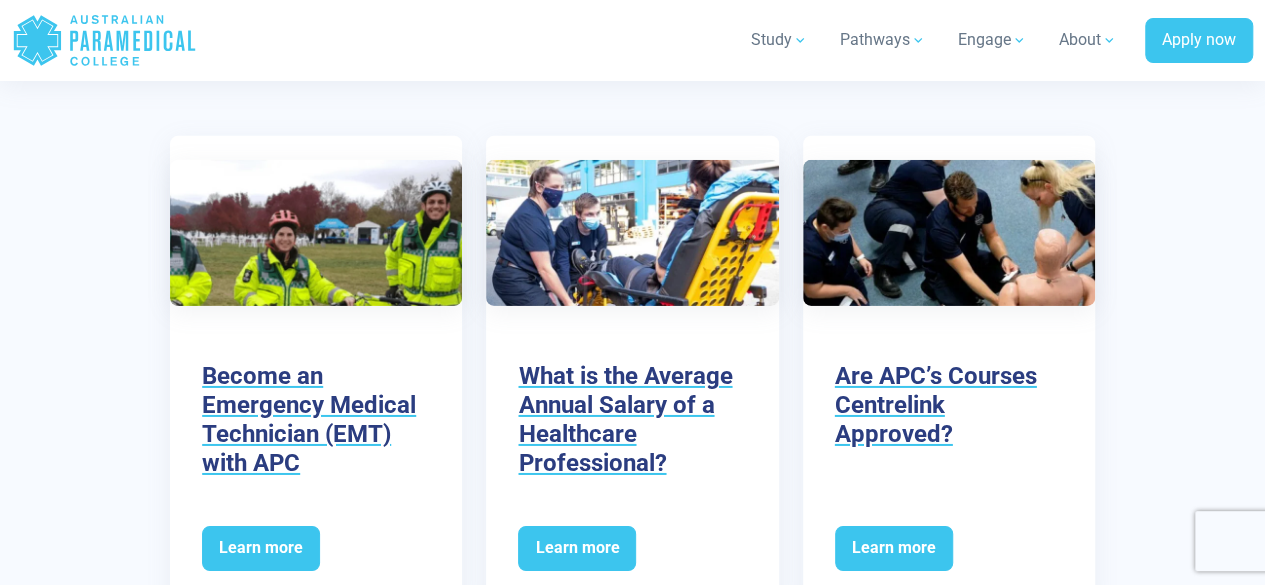 scroll, scrollTop: 6800, scrollLeft: 0, axis: vertical 